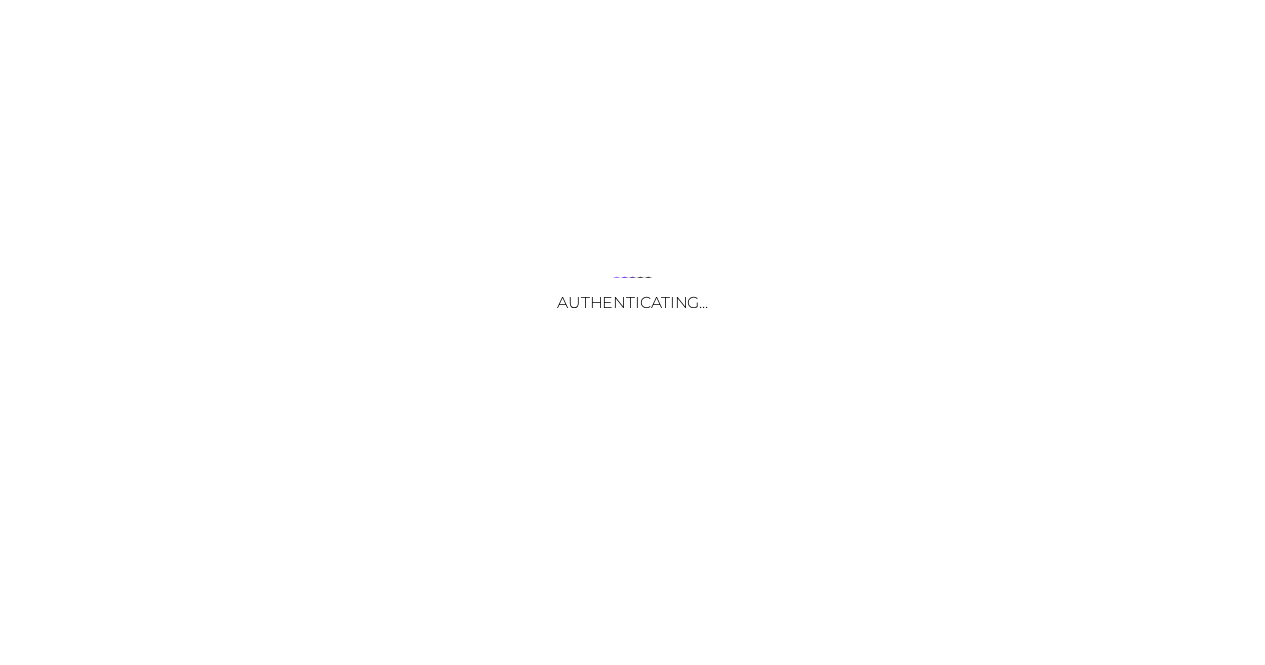scroll, scrollTop: 0, scrollLeft: 0, axis: both 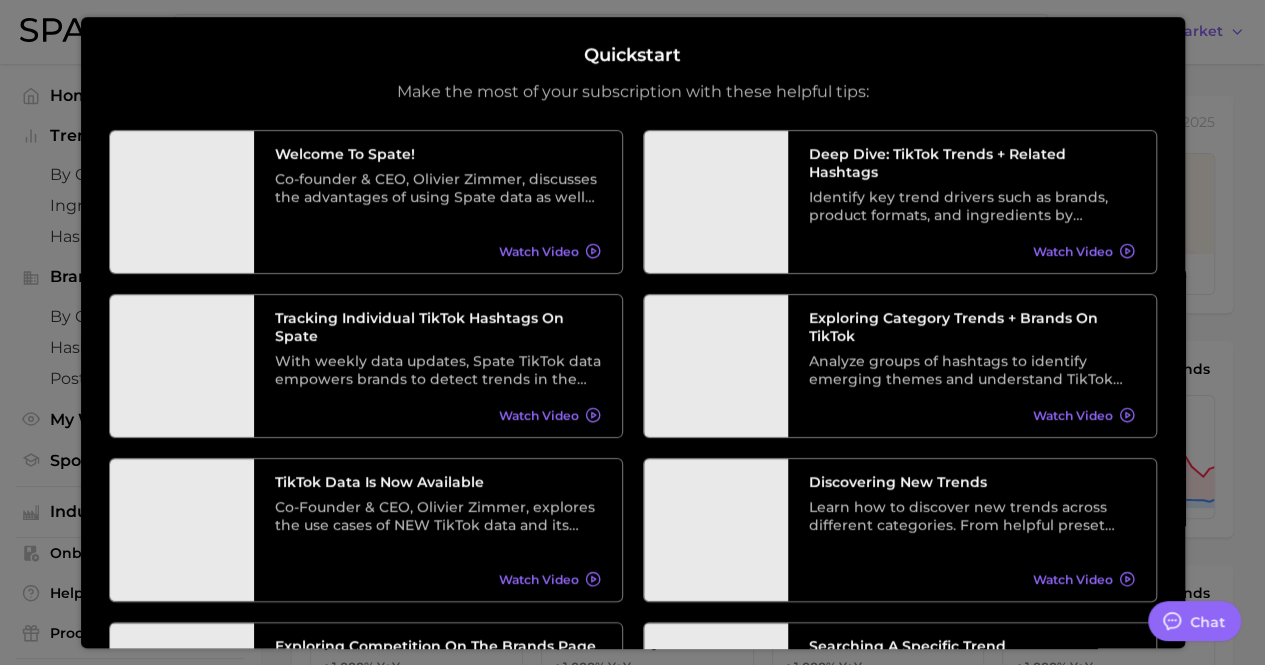 click at bounding box center [632, 809] 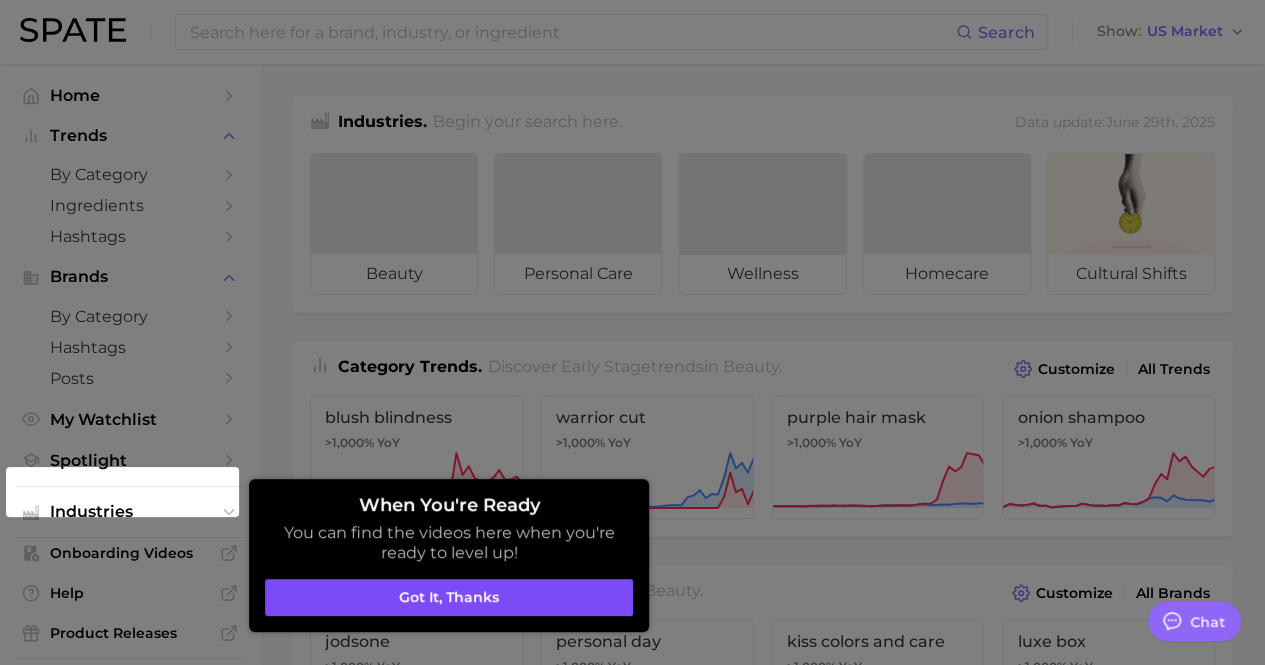 click on "Got it, thanks" at bounding box center (449, 598) 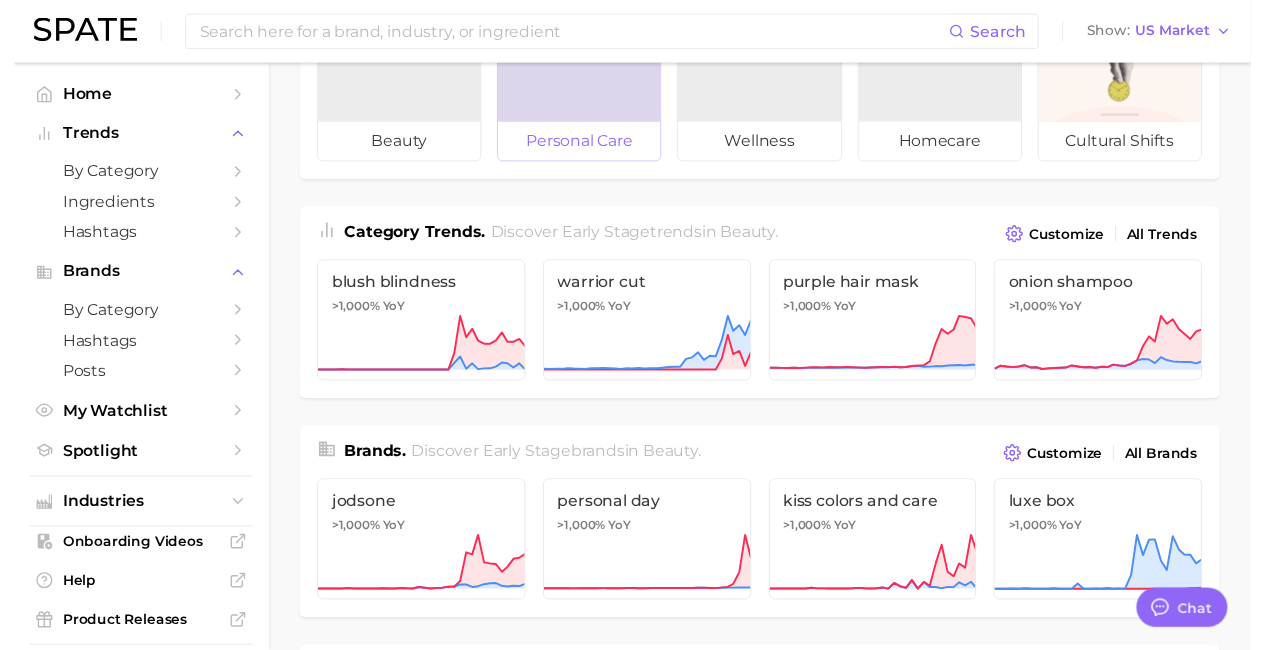 scroll, scrollTop: 0, scrollLeft: 0, axis: both 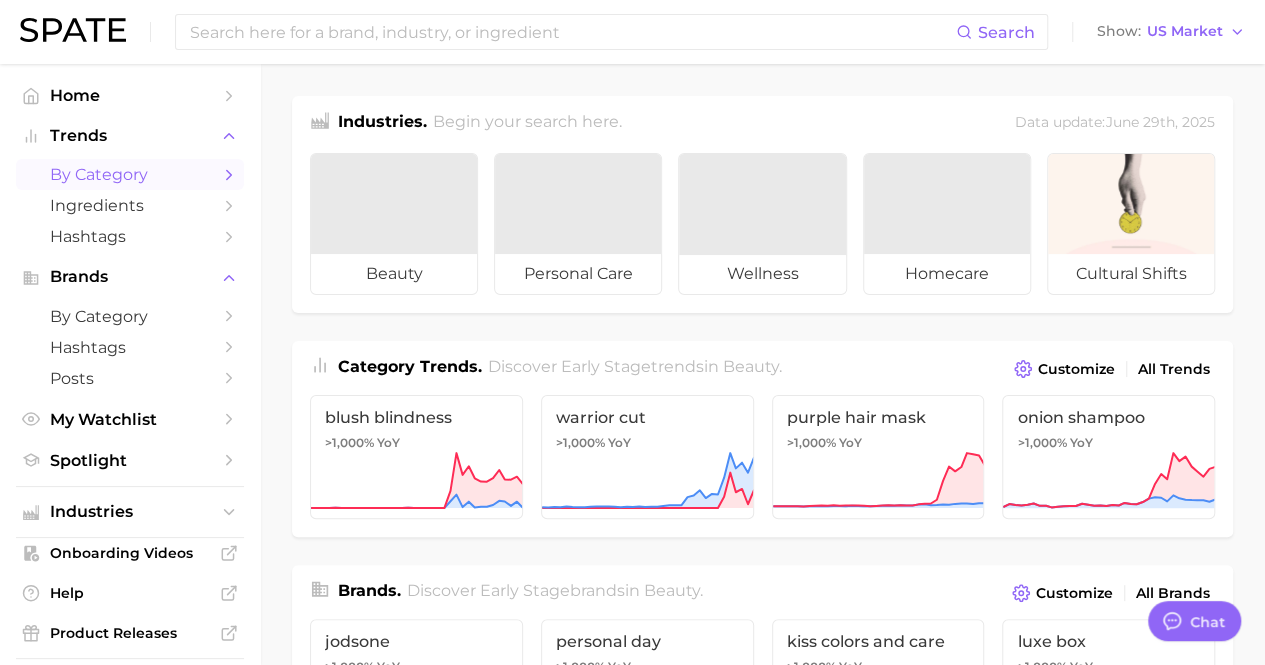 click on "by Category" at bounding box center (130, 174) 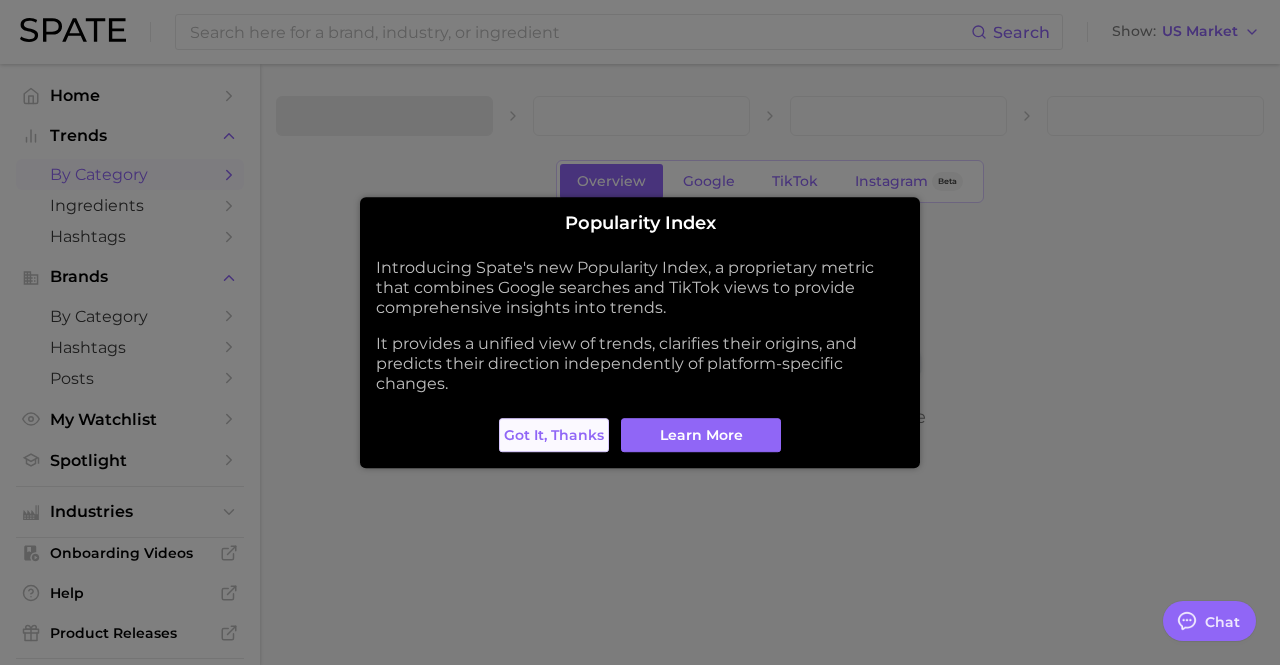 click on "Got it, thanks" at bounding box center (554, 435) 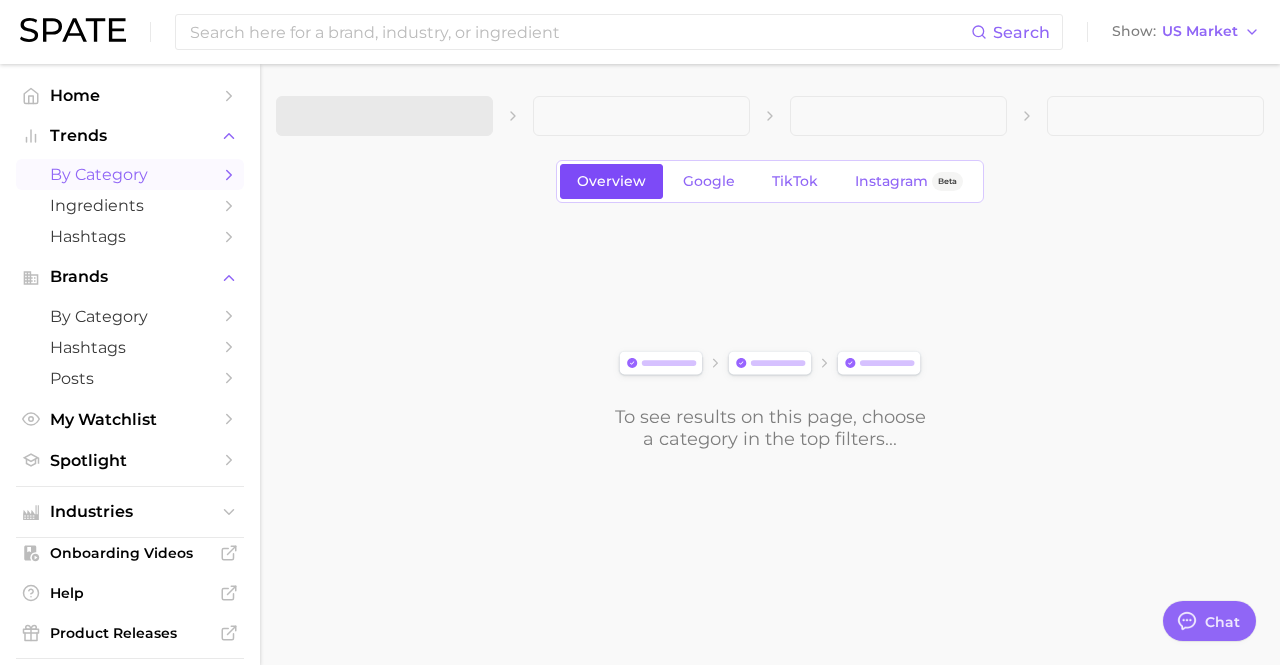 click on "Overview" at bounding box center (611, 181) 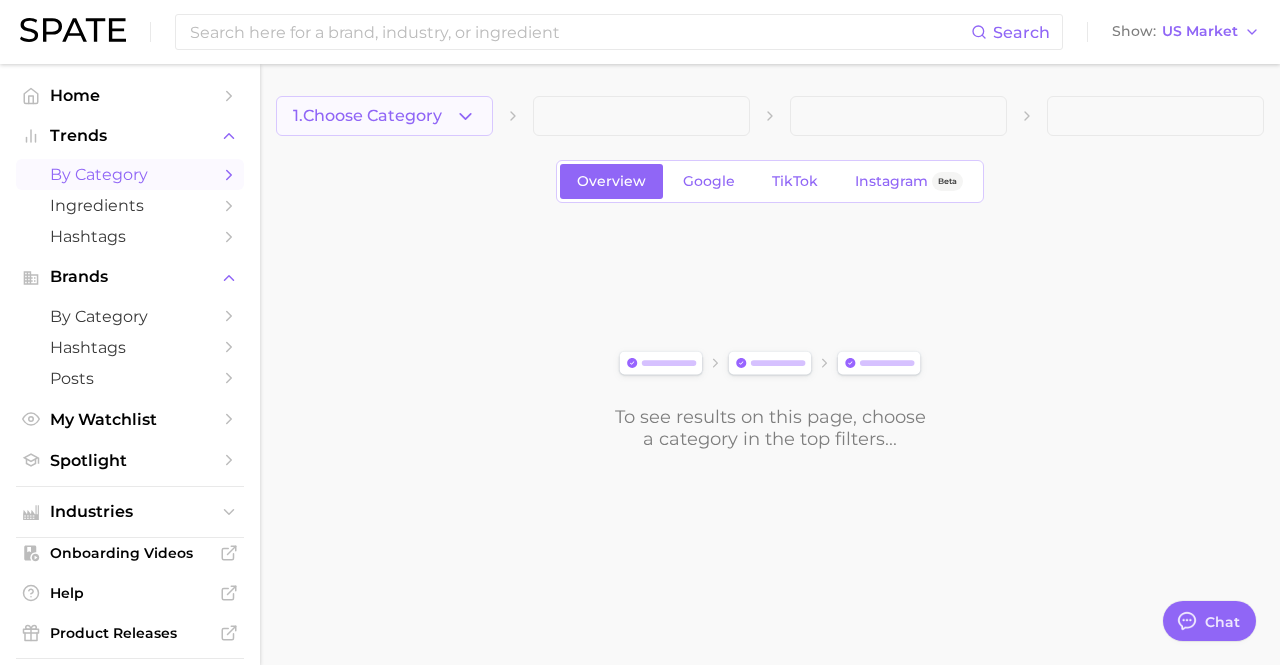 click 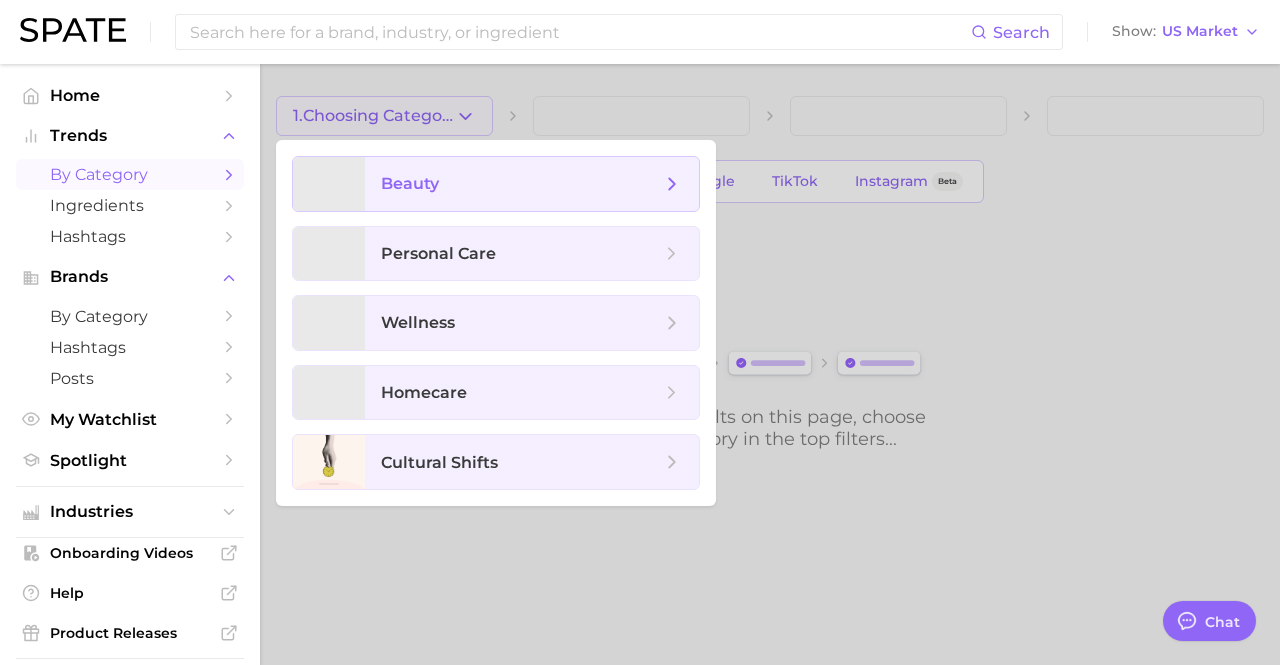 click on "beauty" at bounding box center (410, 183) 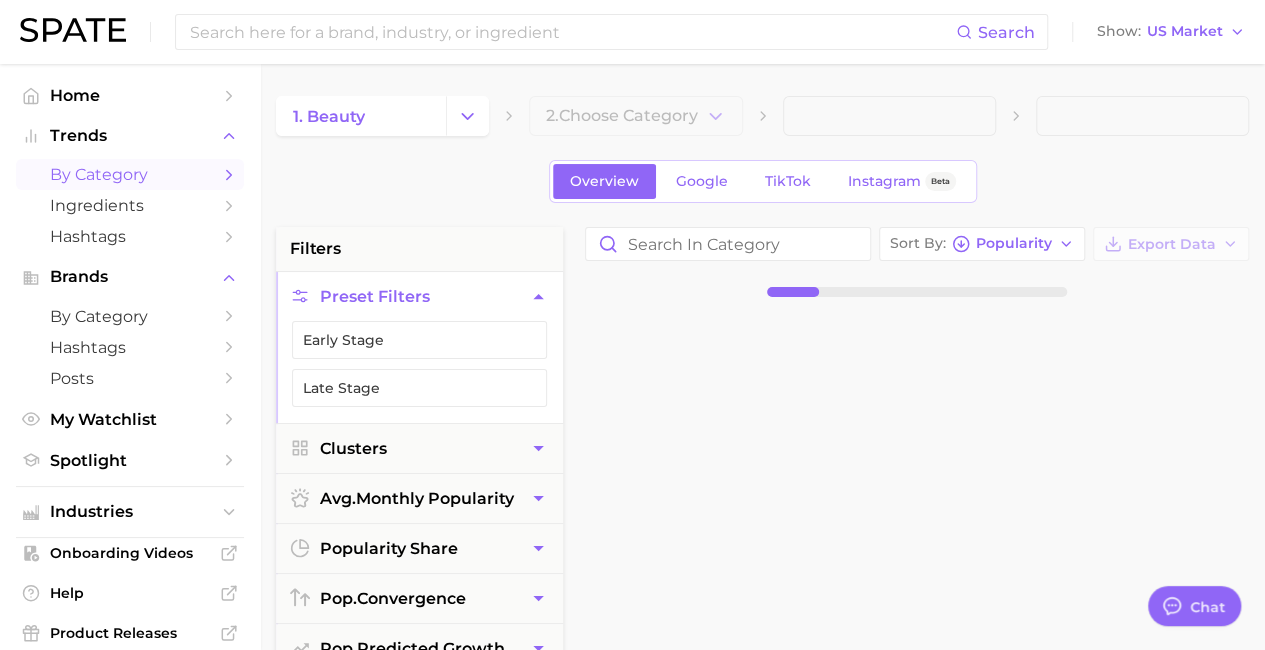 type on "x" 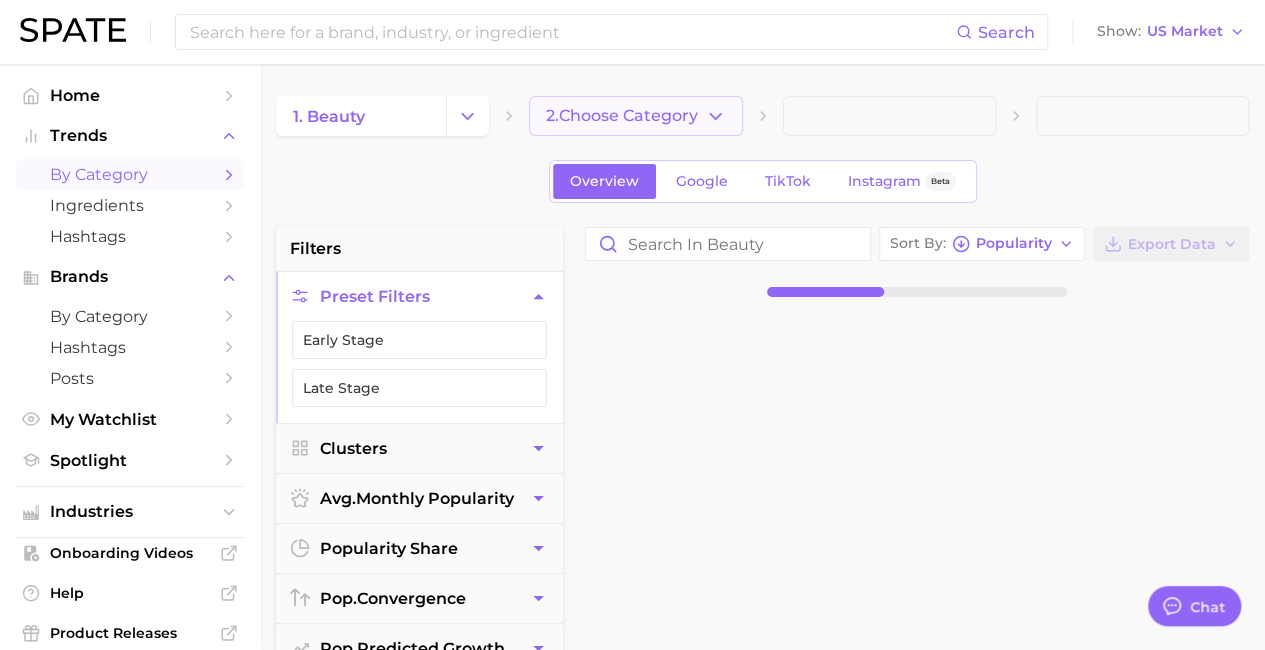 click on "2.  Choose Category" at bounding box center [622, 116] 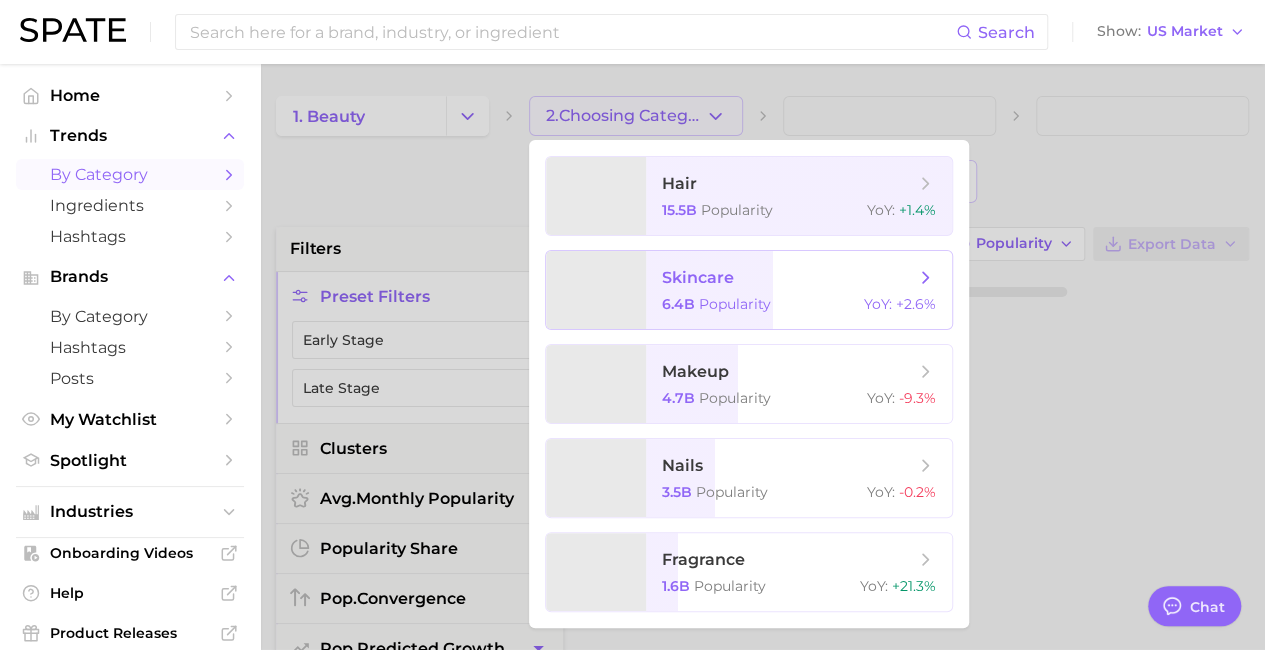 click at bounding box center (596, 290) 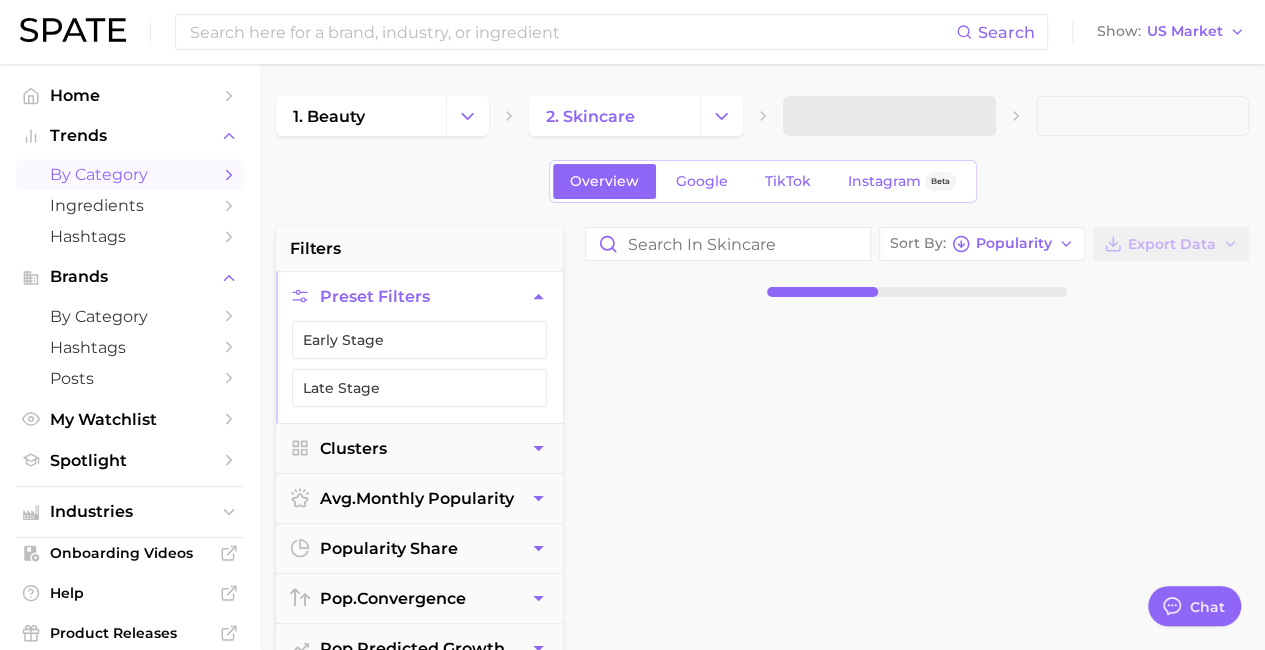 click at bounding box center (889, 116) 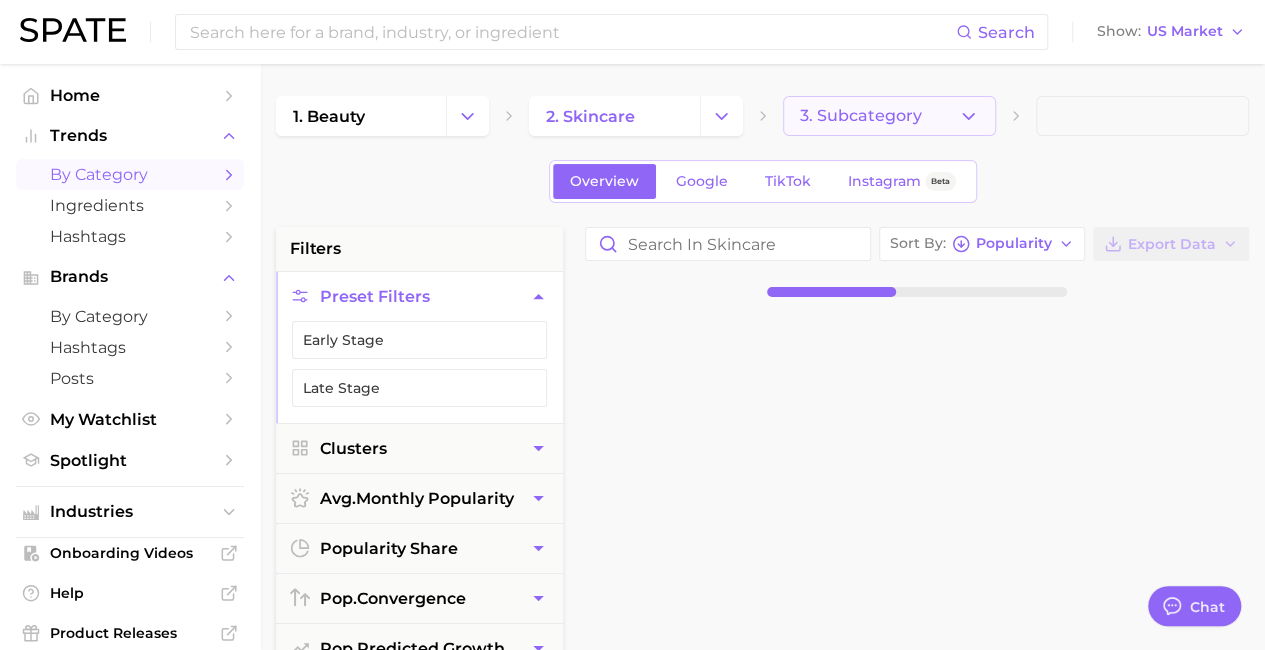 click on "3. Subcategory" at bounding box center [889, 116] 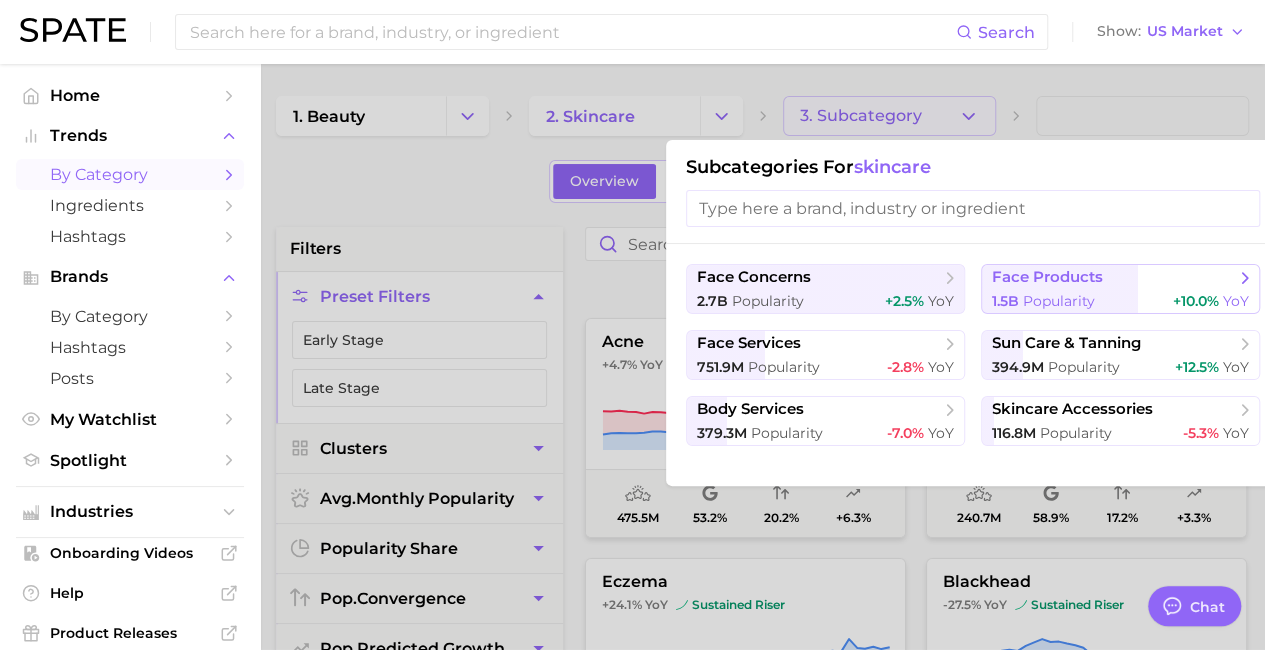 click on "1.5b" at bounding box center [1005, 301] 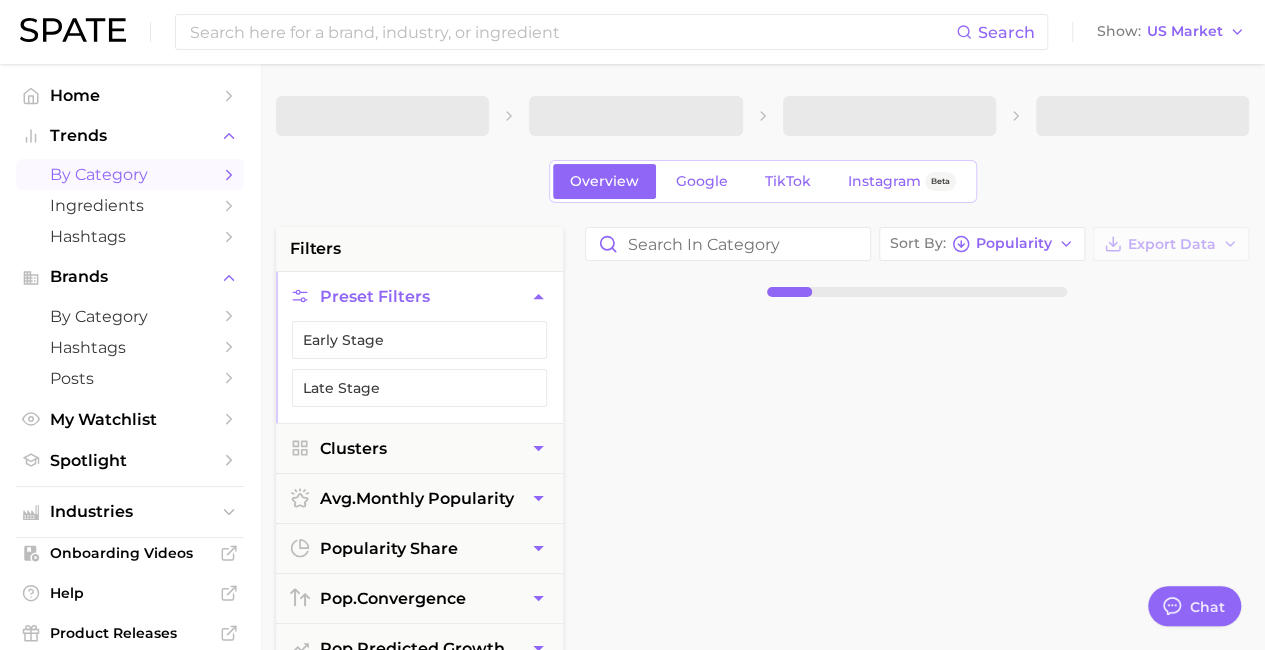 click at bounding box center [889, 116] 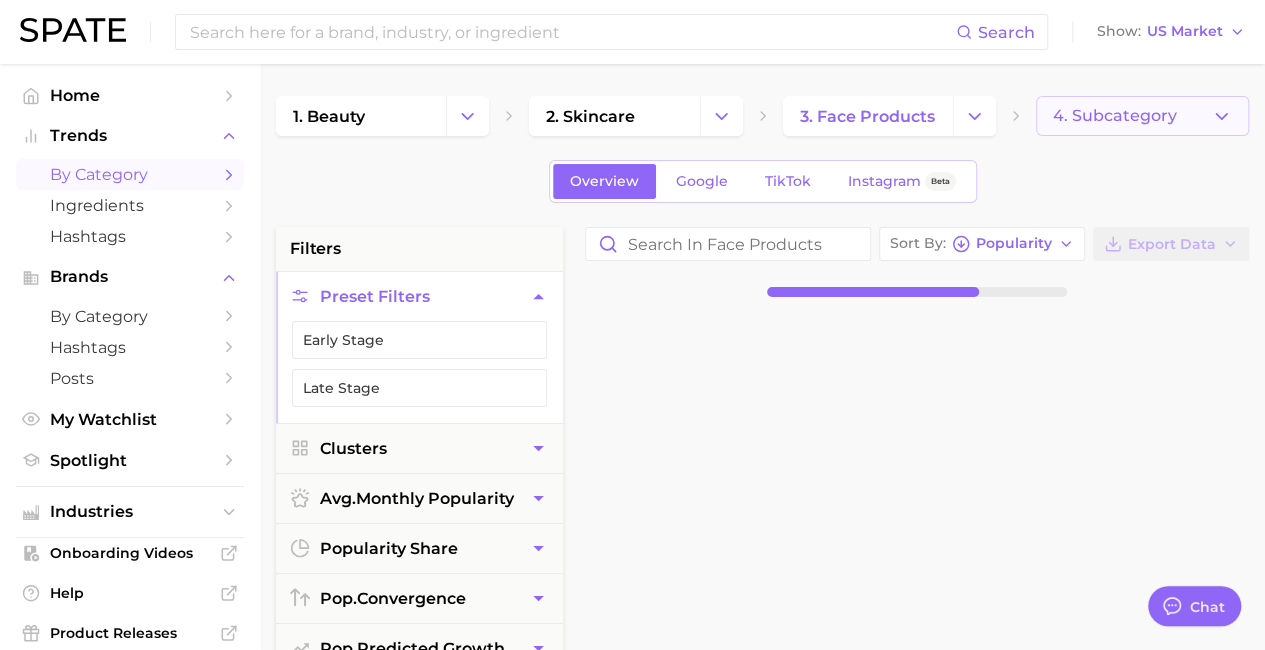 click on "4. Subcategory" at bounding box center (1142, 116) 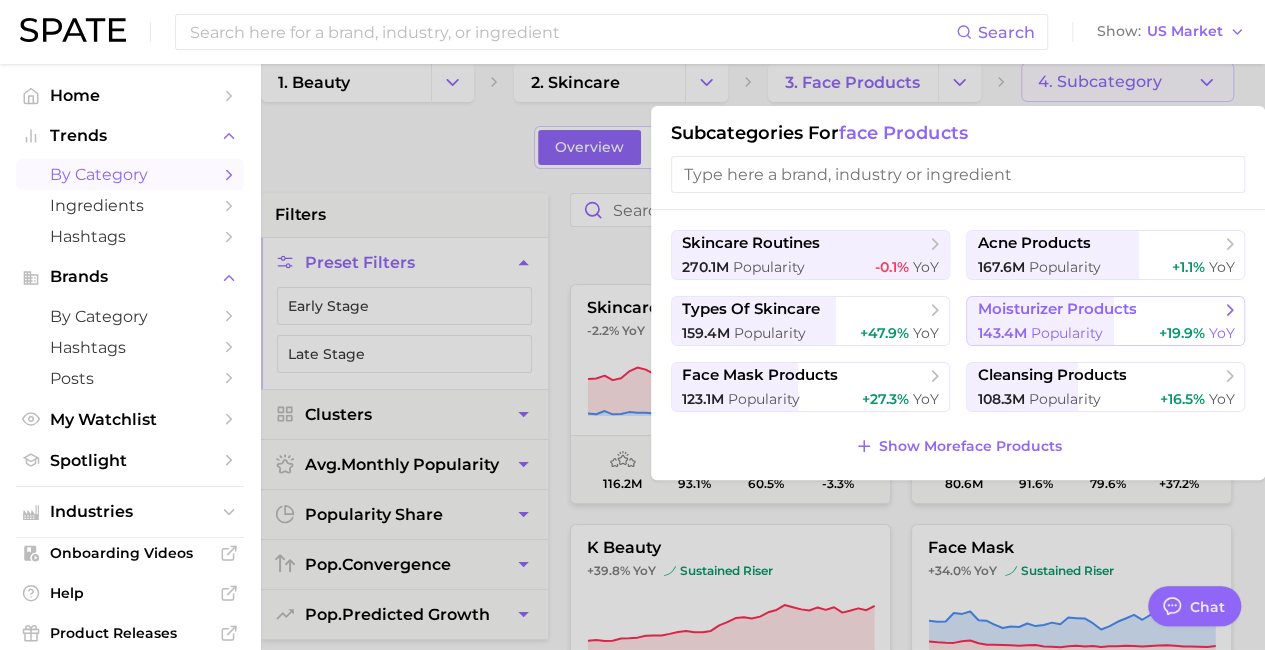 scroll, scrollTop: 37, scrollLeft: 15, axis: both 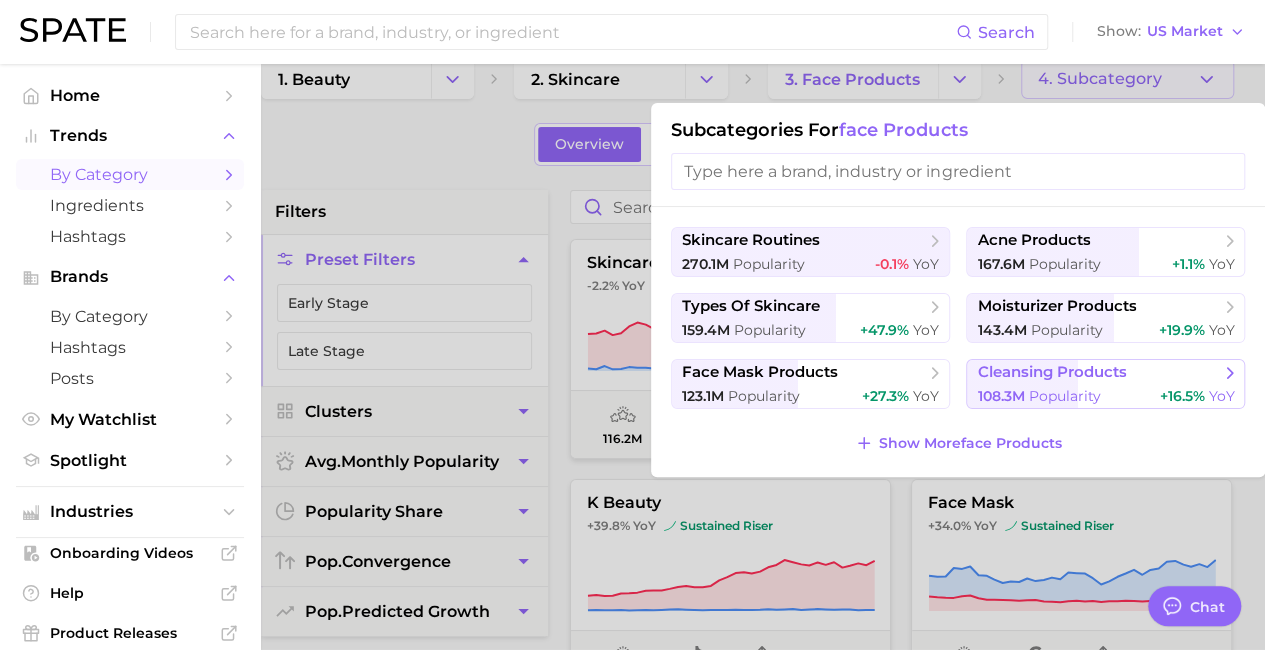 click on "108.3m   Popularity" at bounding box center (1038, 396) 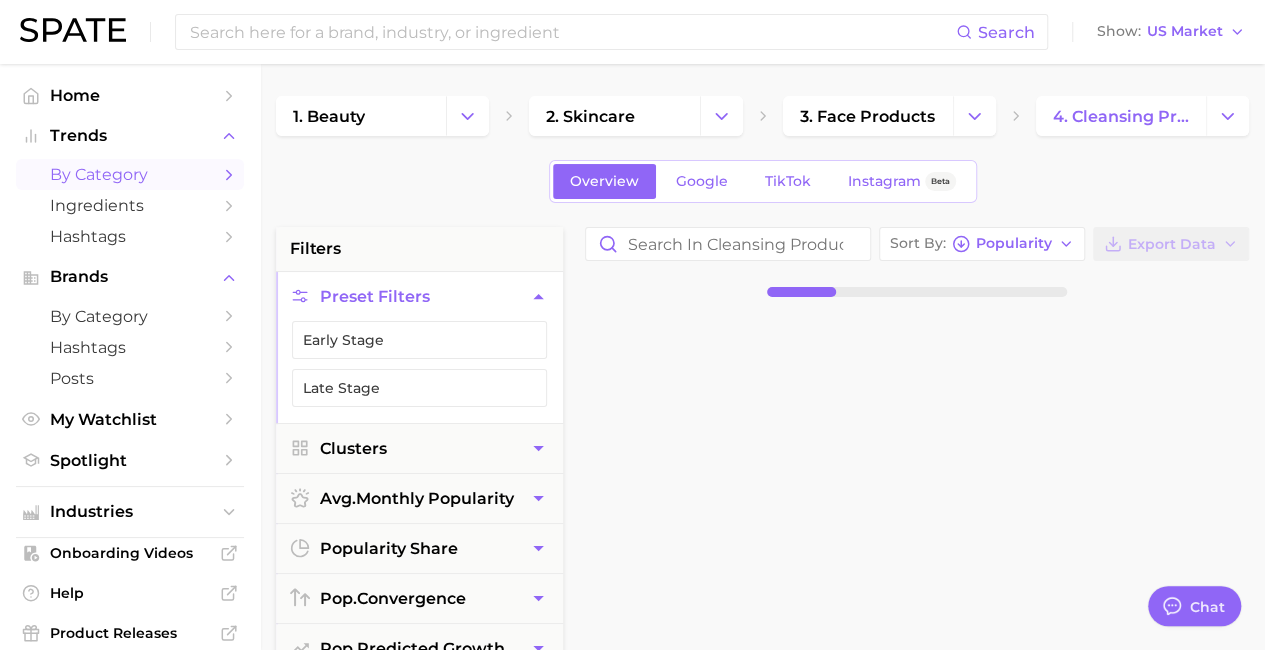 scroll, scrollTop: 0, scrollLeft: 9, axis: horizontal 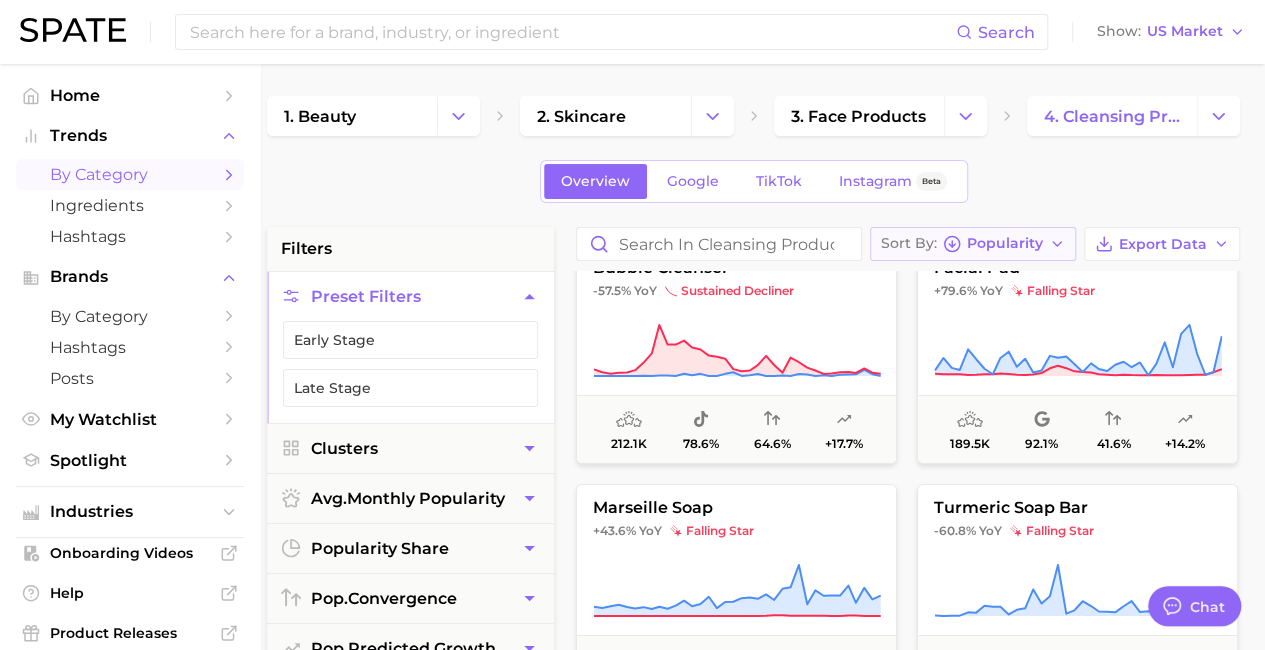 click on "Popularity" at bounding box center [1005, 243] 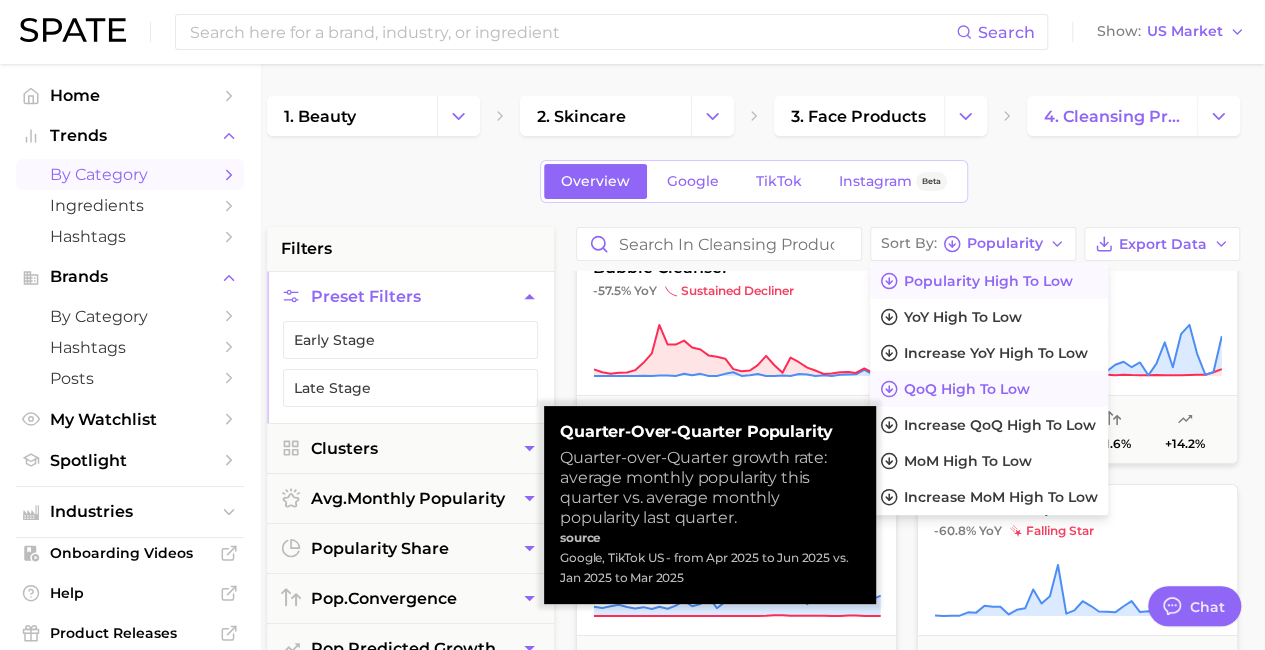 click on "QoQ   high to low" at bounding box center (967, 389) 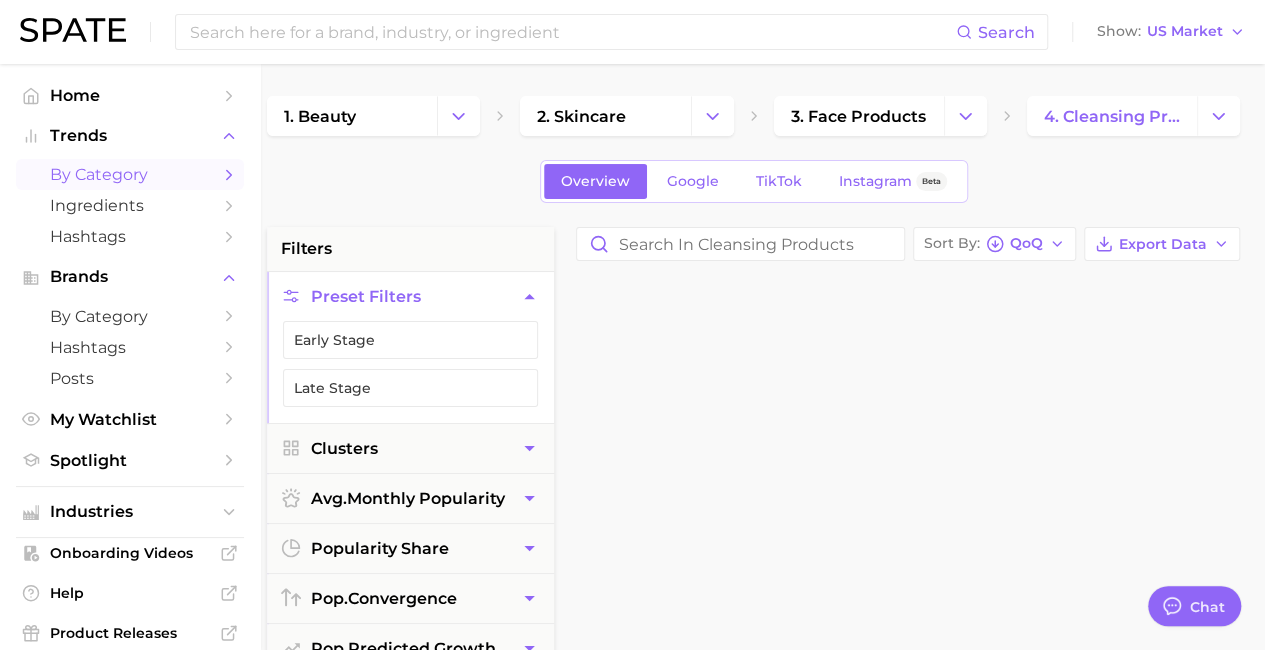 scroll, scrollTop: 0, scrollLeft: 0, axis: both 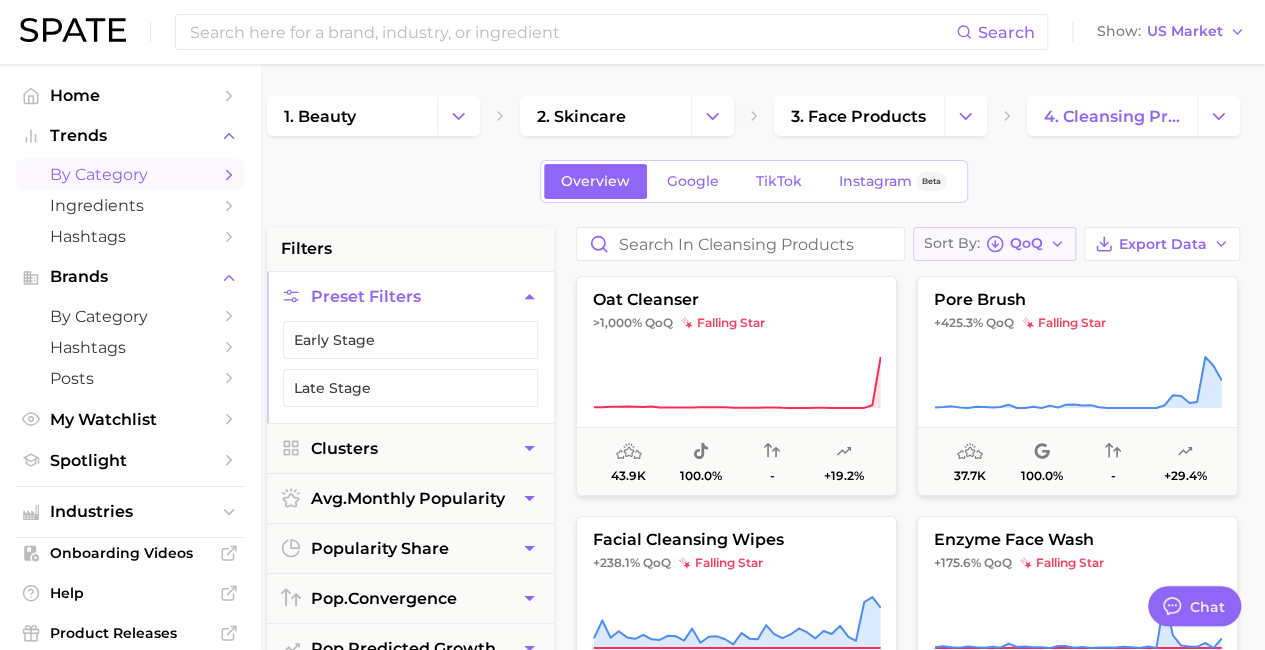 click on "Sort By QoQ" at bounding box center [994, 244] 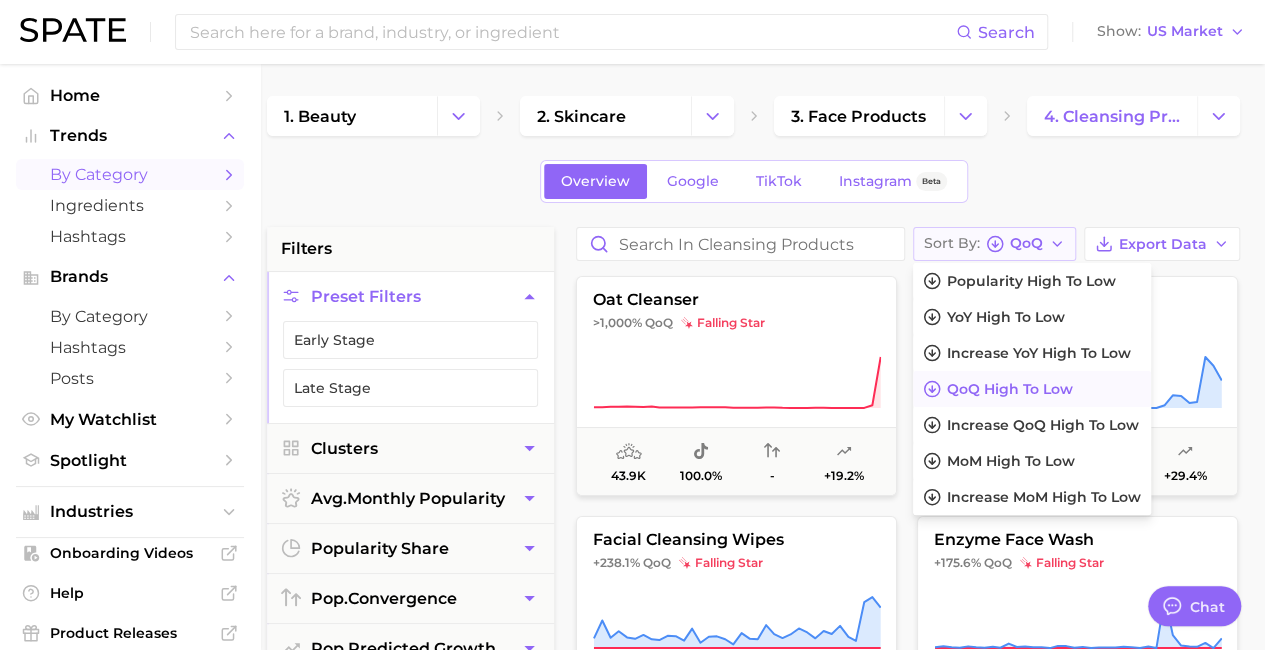 click on "Sort By QoQ" at bounding box center [994, 244] 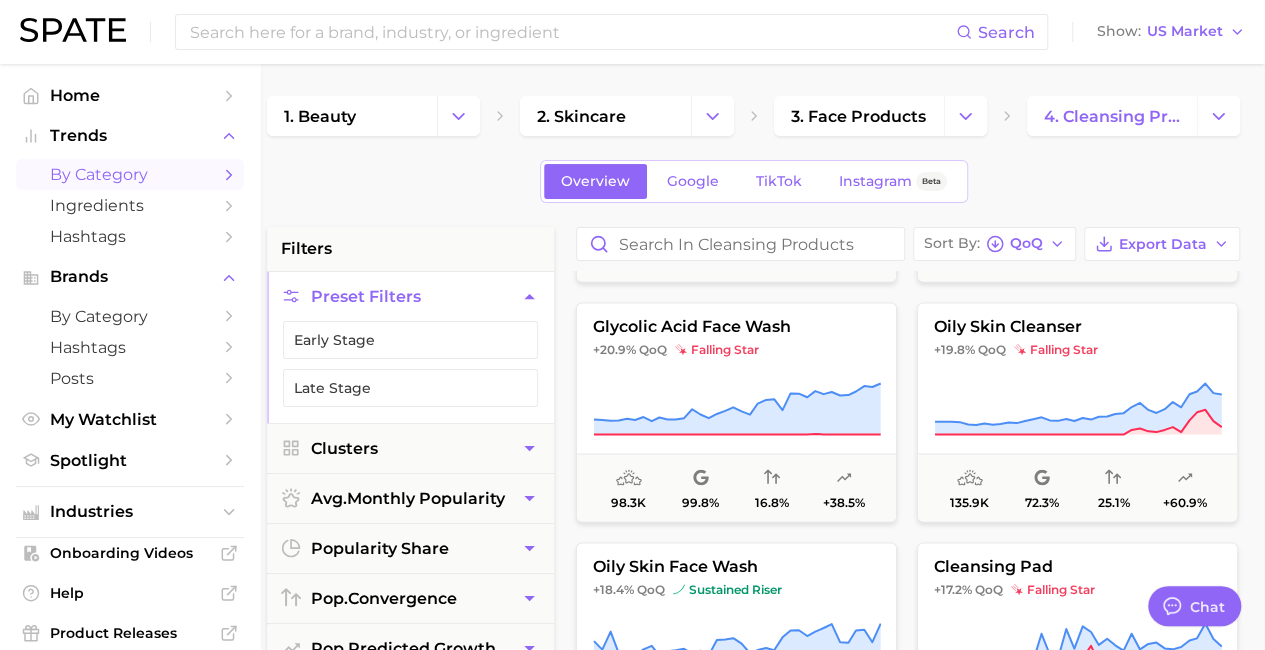 scroll, scrollTop: 1854, scrollLeft: 0, axis: vertical 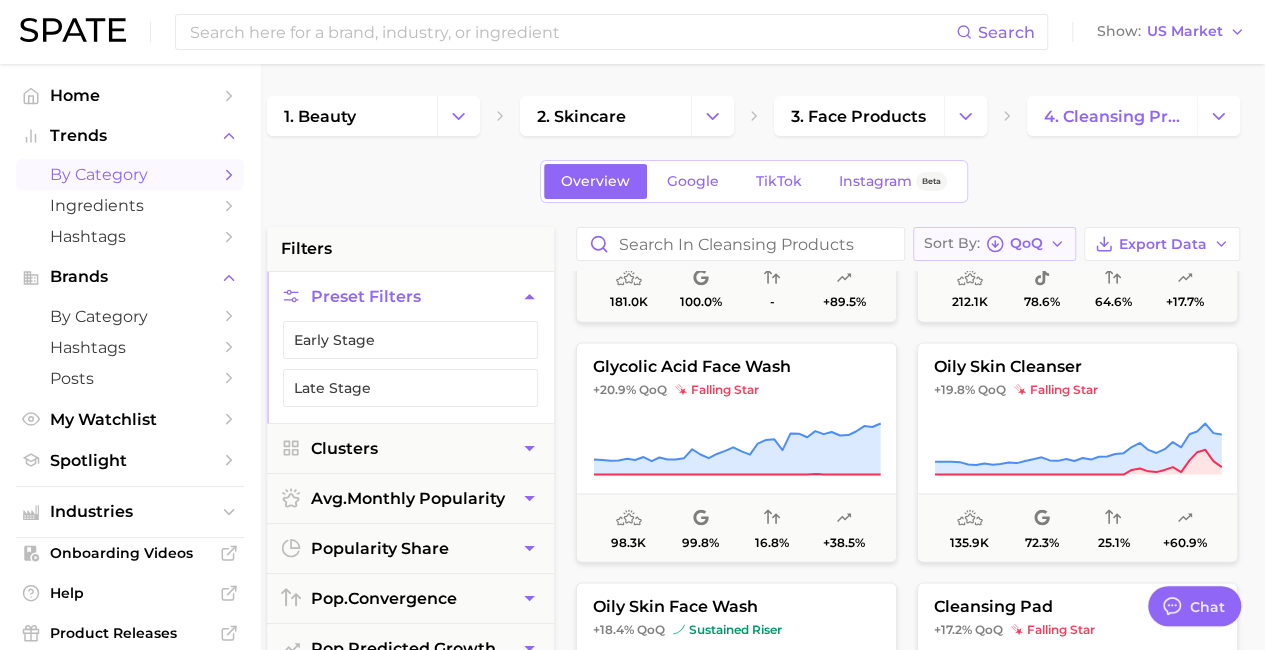 click 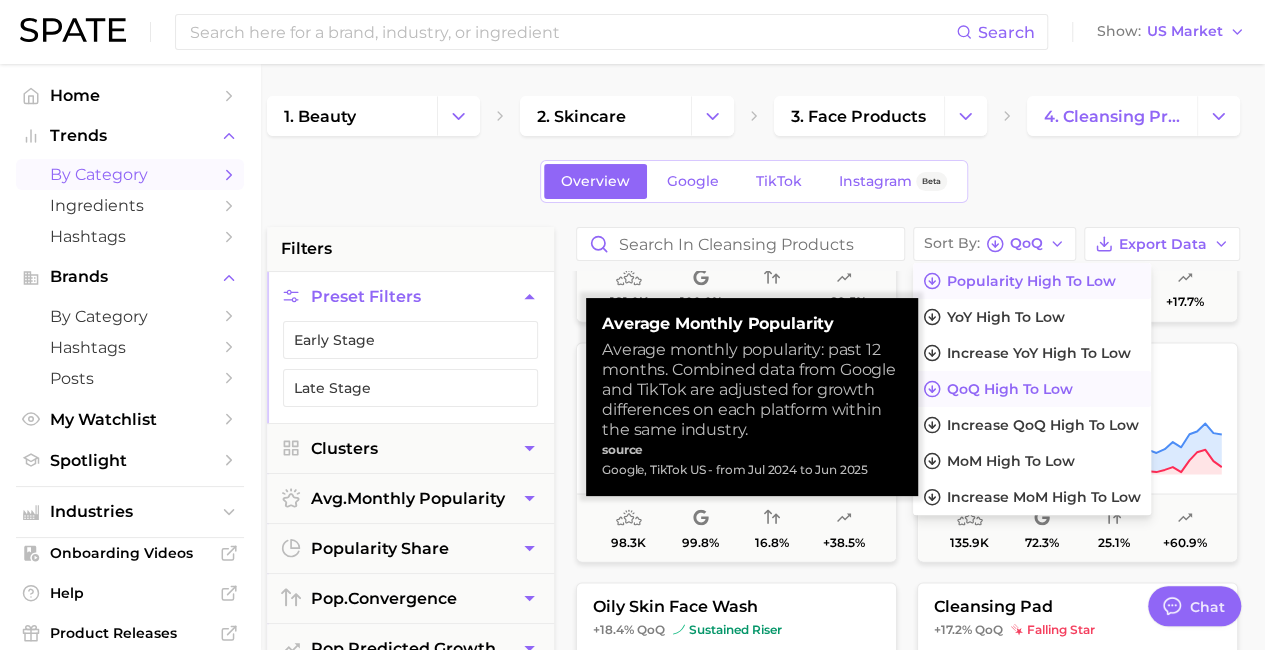 click on "Popularity   high to low" at bounding box center [1031, 281] 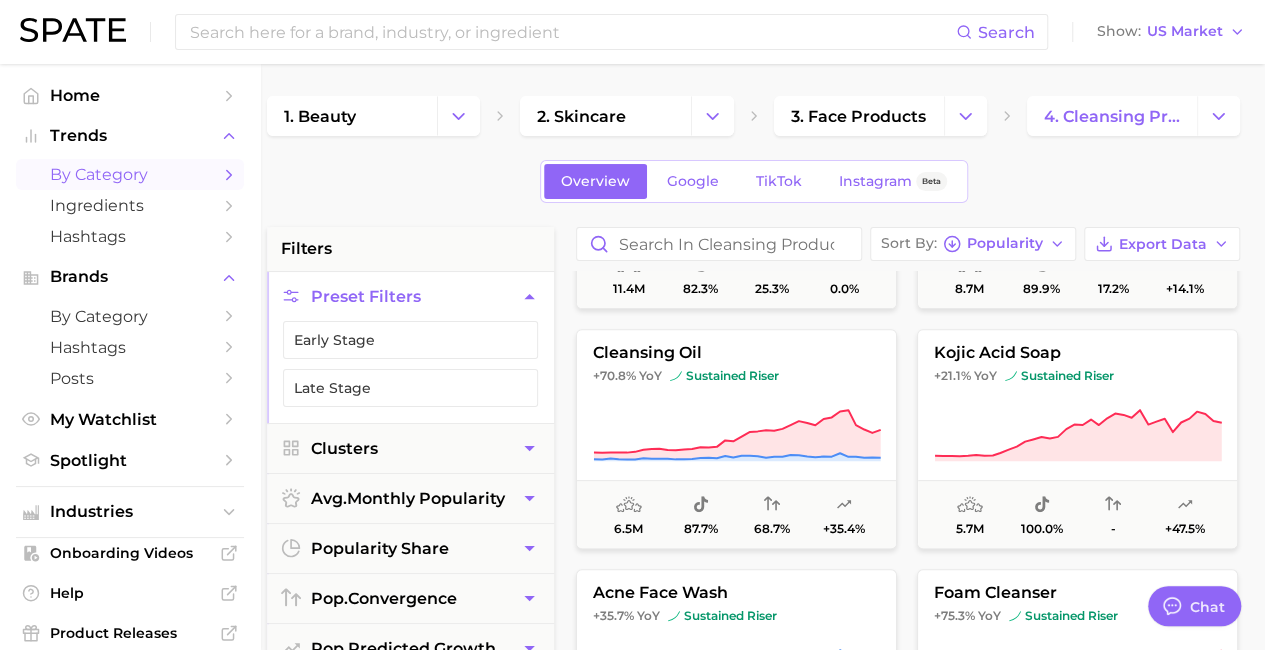 scroll, scrollTop: 443, scrollLeft: 0, axis: vertical 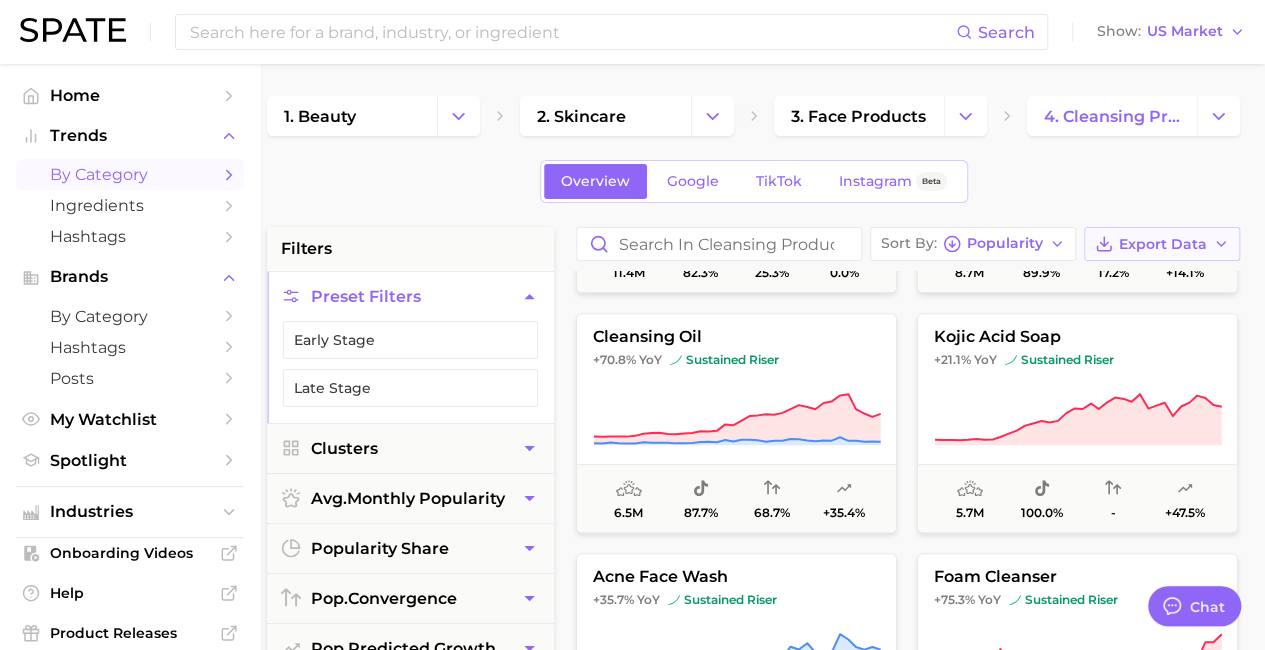 click on "Export Data" at bounding box center [1163, 244] 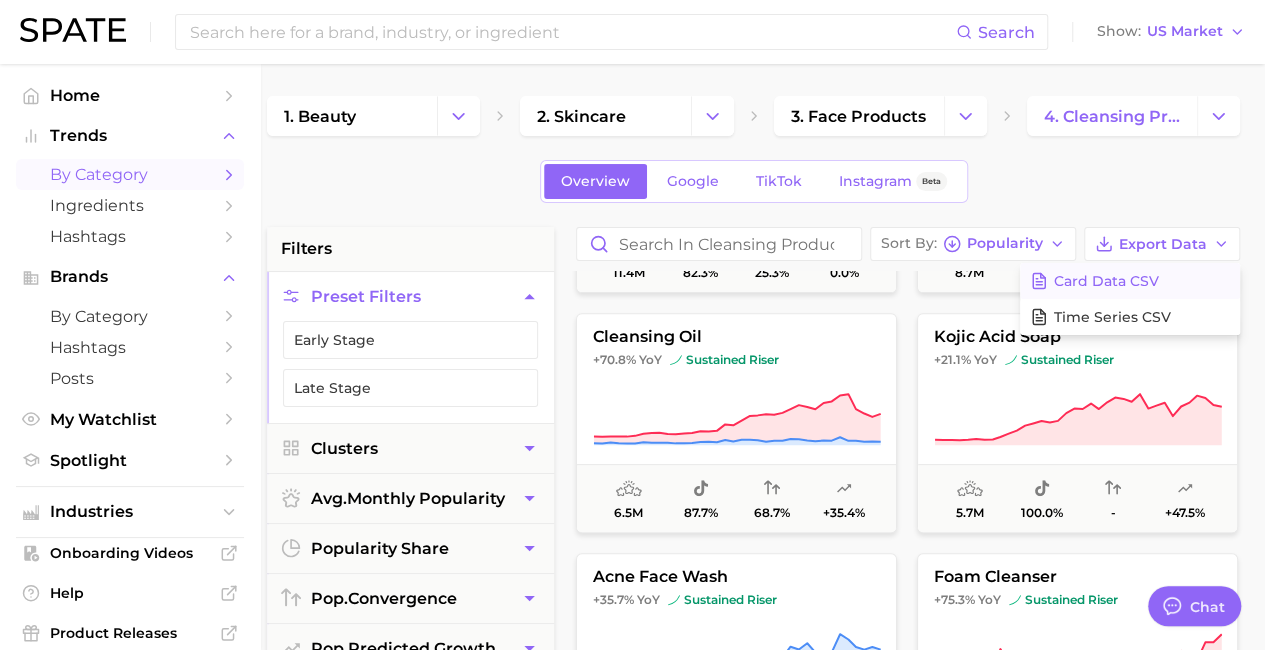 click on "Card Data CSV" at bounding box center [1106, 281] 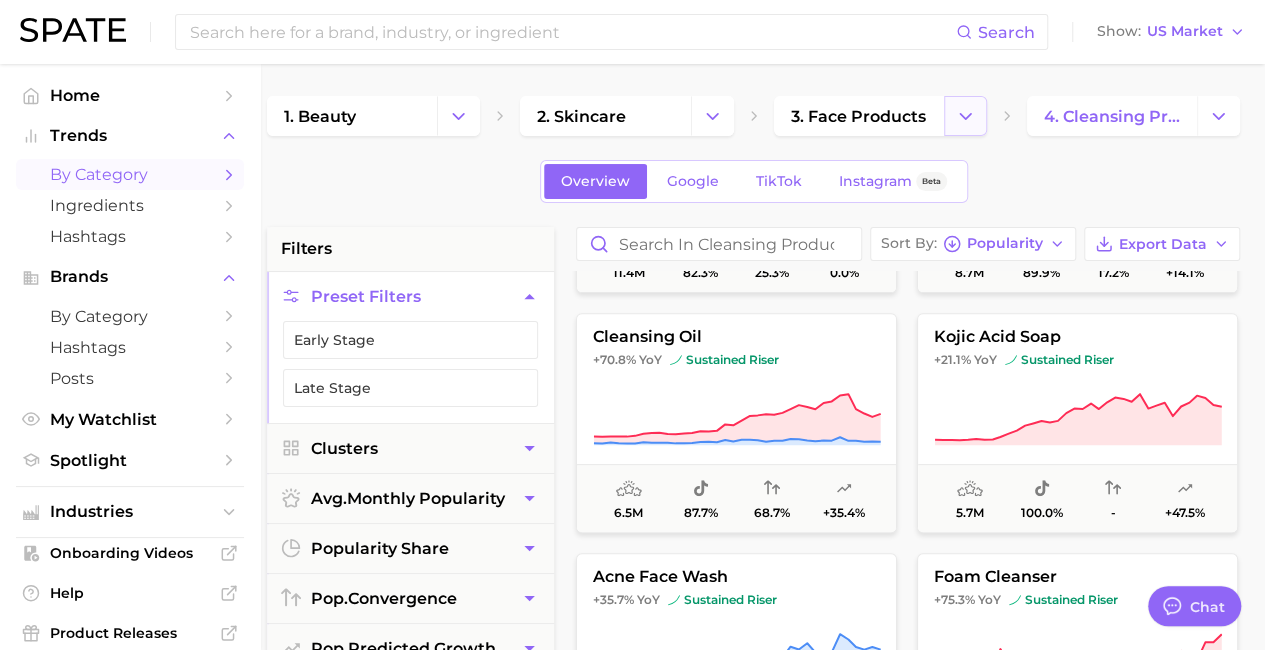 click 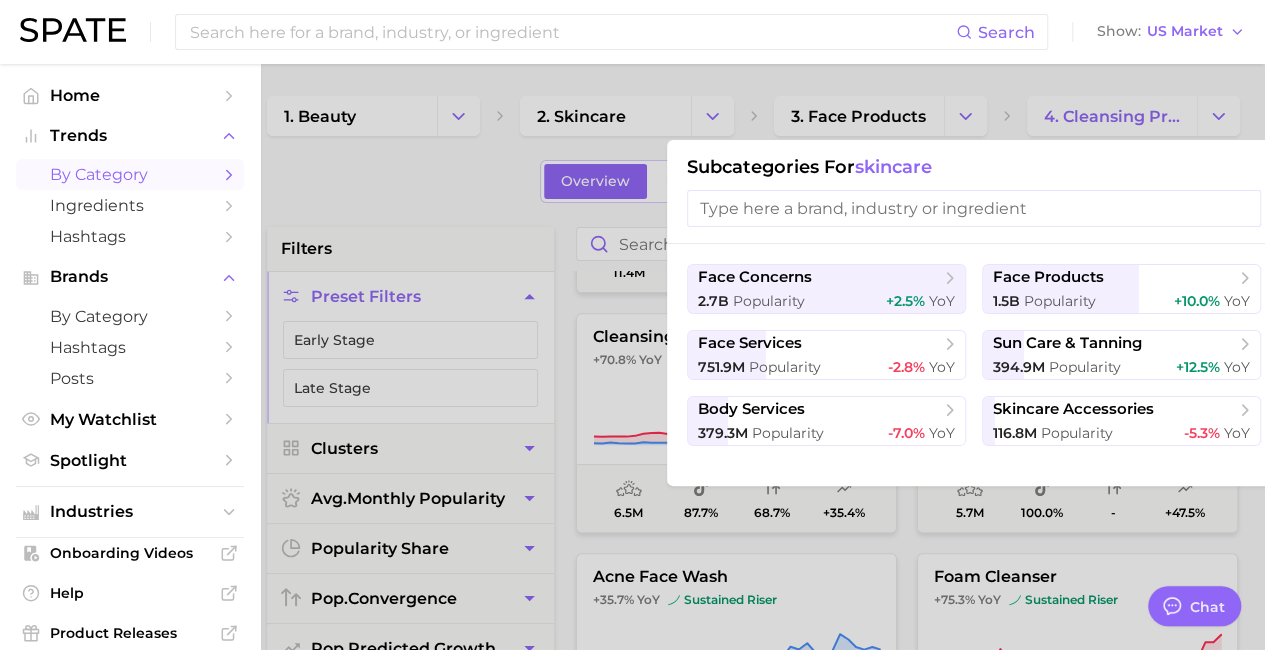 click at bounding box center (974, 208) 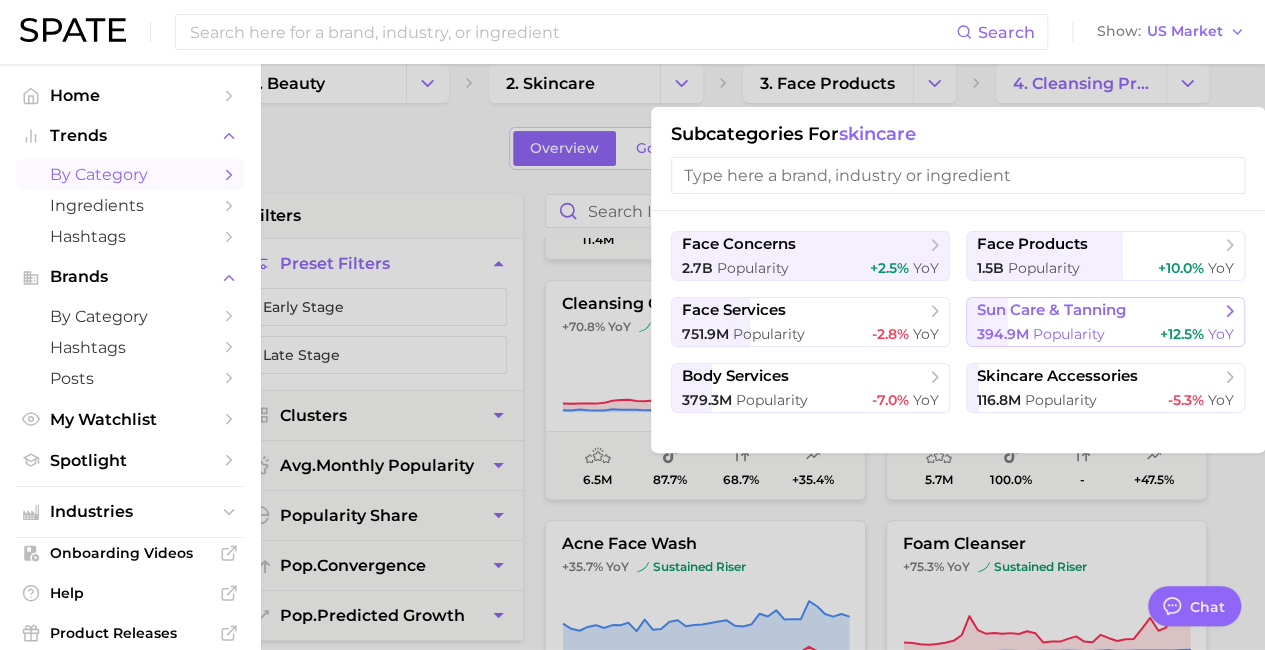 scroll, scrollTop: 34, scrollLeft: 40, axis: both 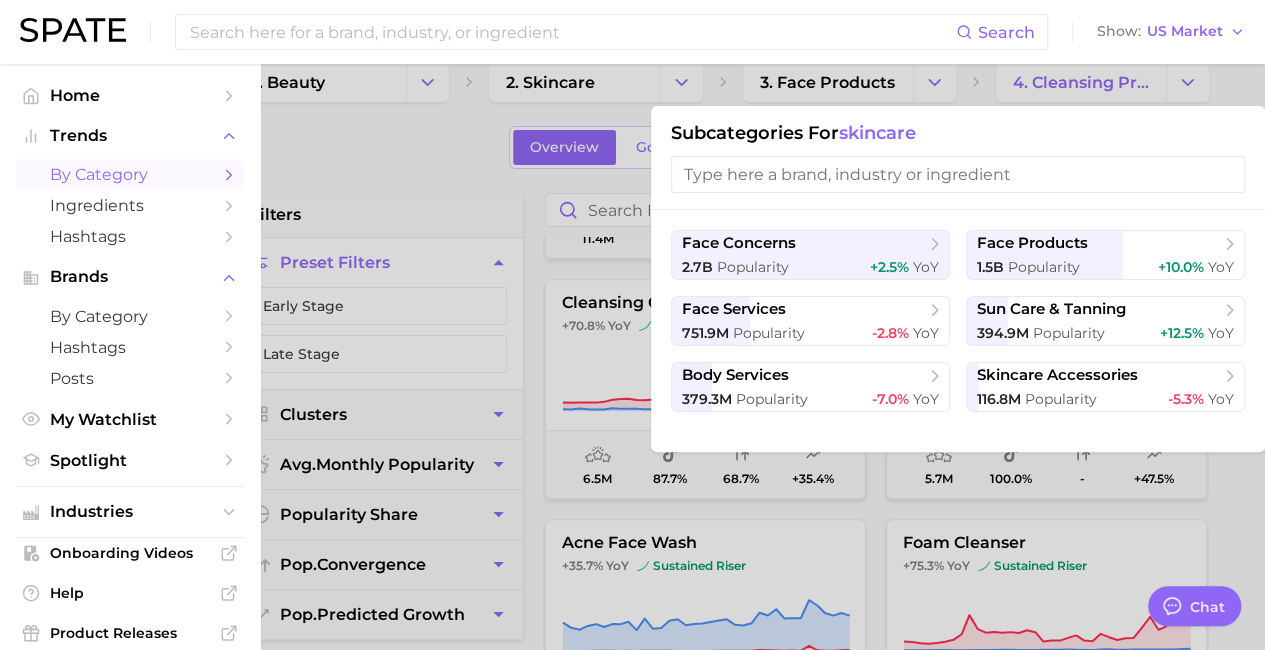 click at bounding box center (632, 325) 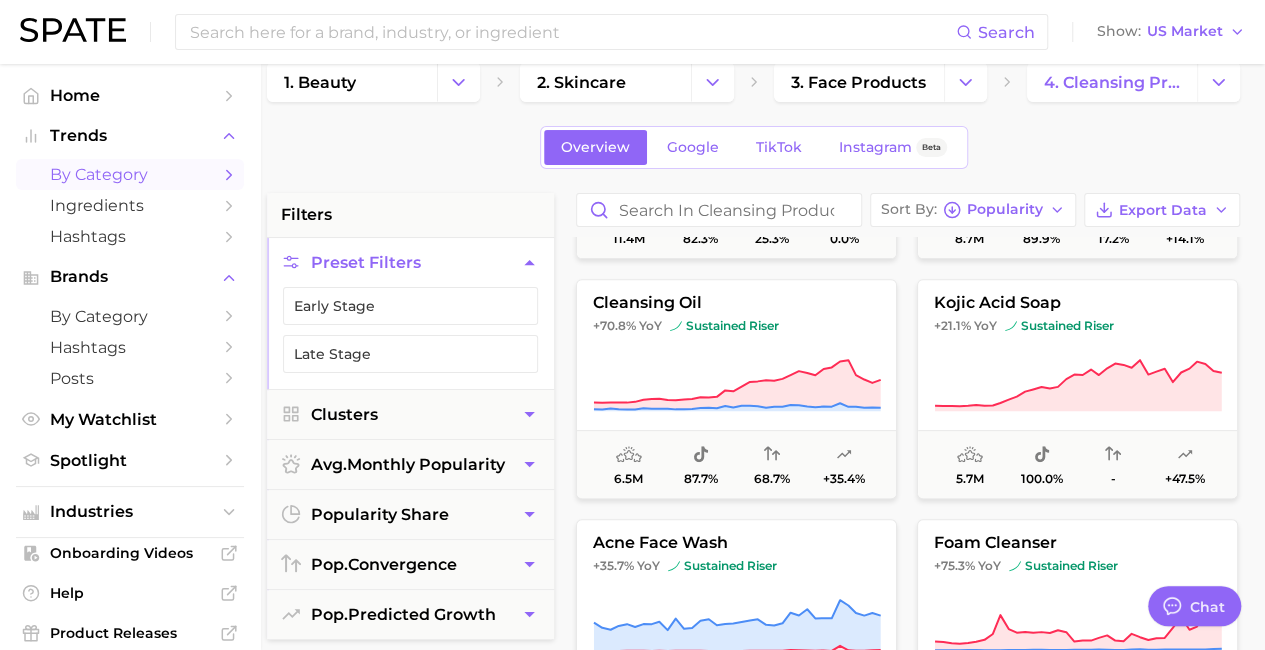 scroll, scrollTop: 34, scrollLeft: 9, axis: both 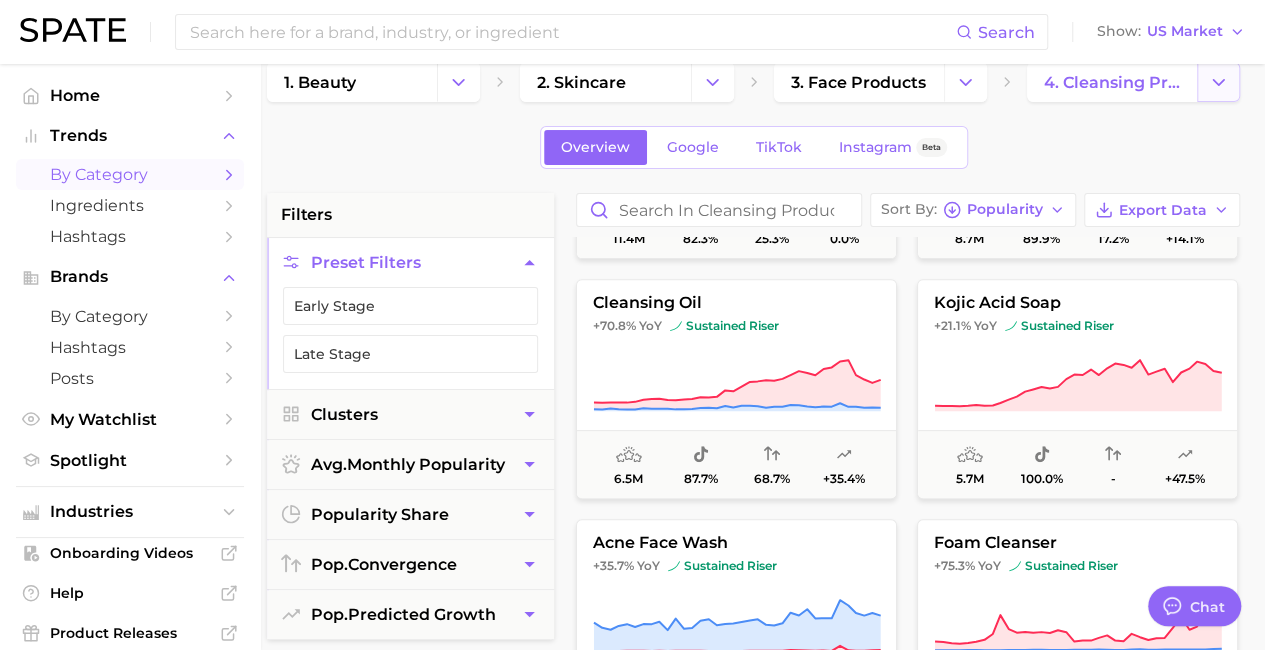 click 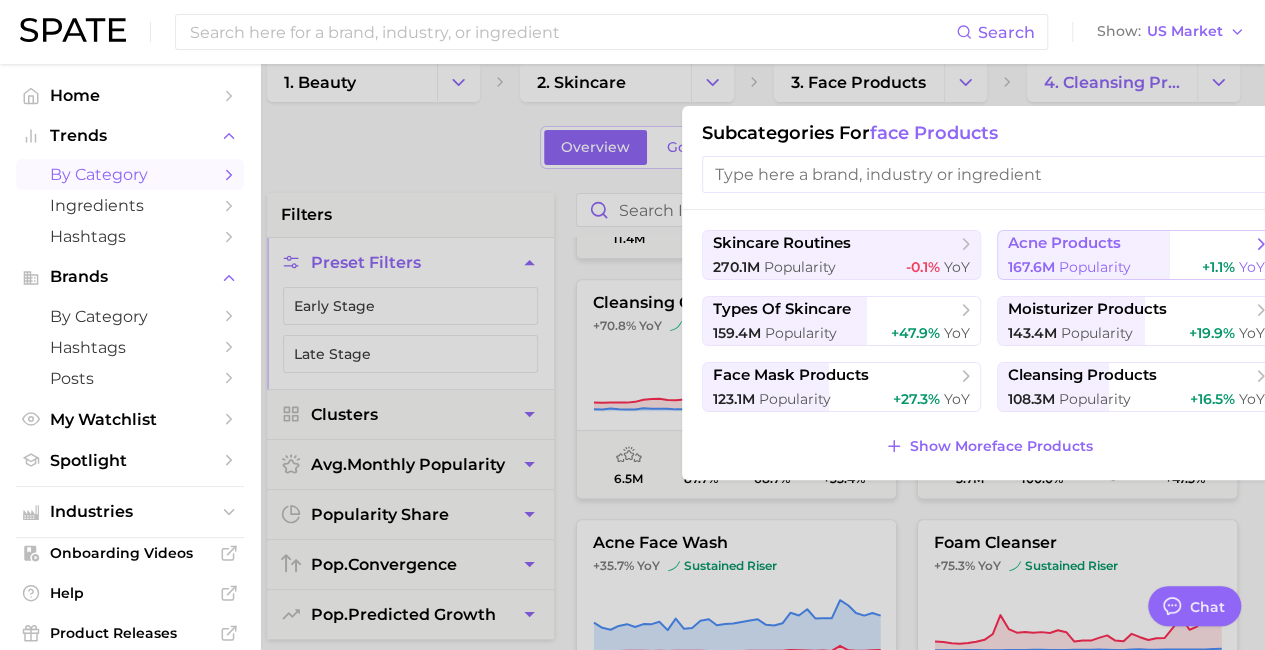 scroll, scrollTop: 34, scrollLeft: 40, axis: both 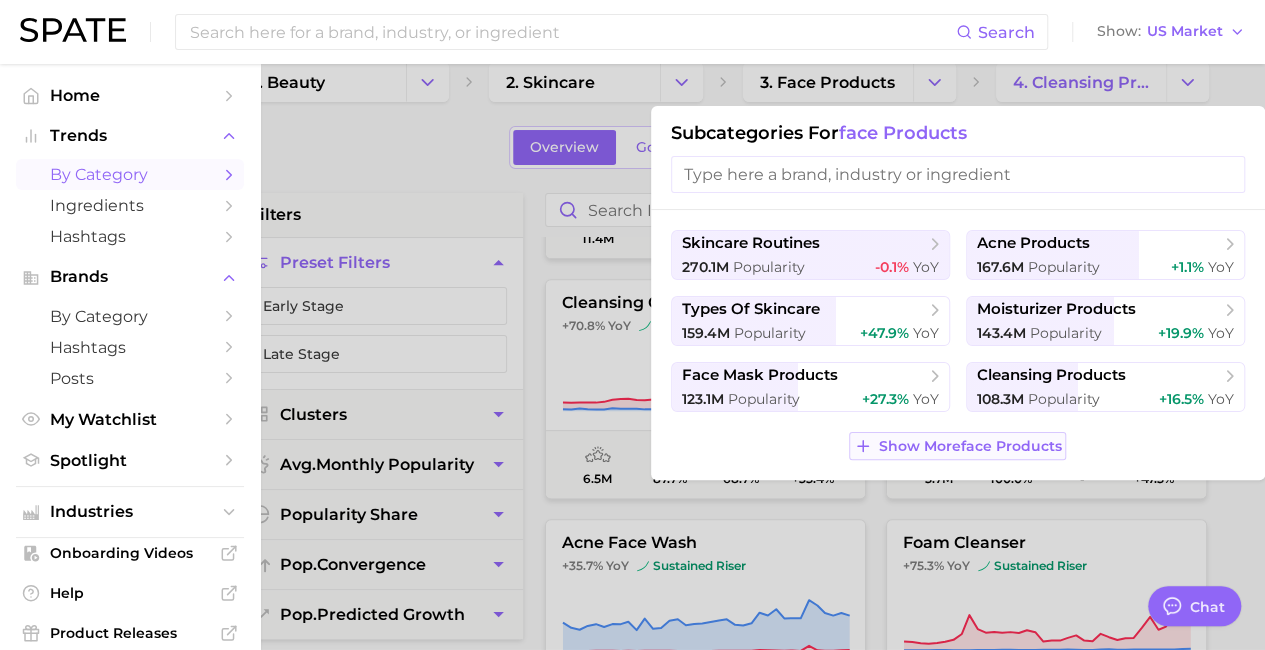 click on "Show More  face products" at bounding box center [957, 446] 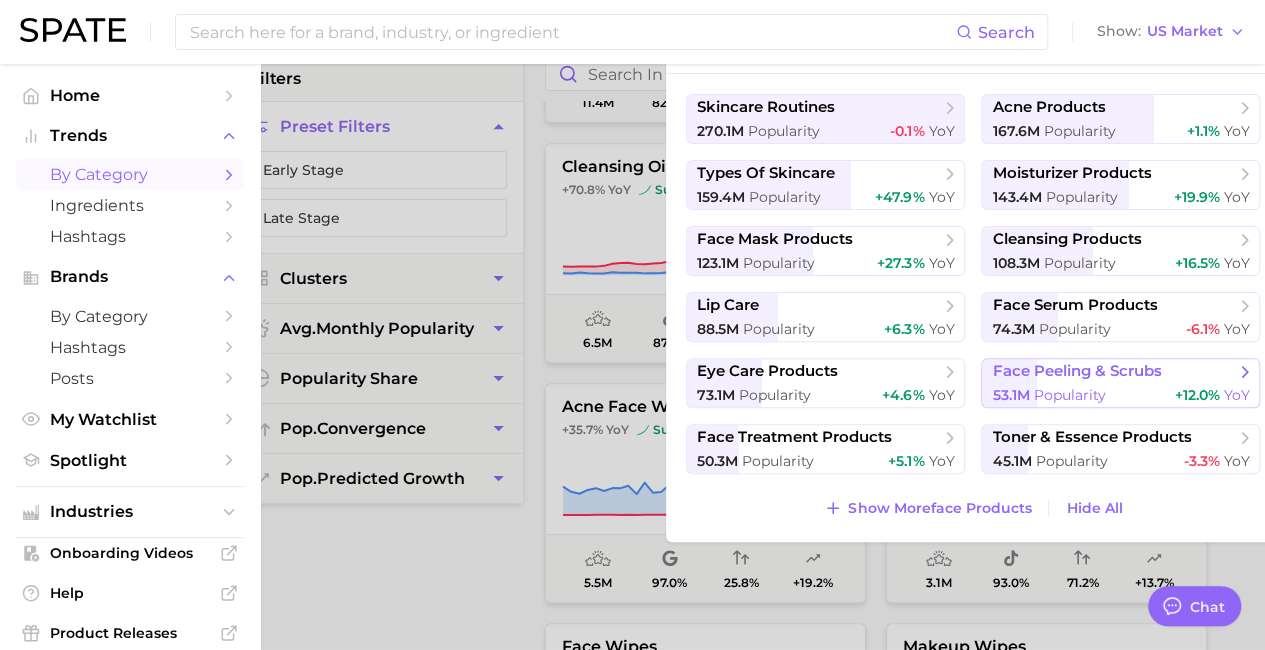 scroll, scrollTop: 174, scrollLeft: 40, axis: both 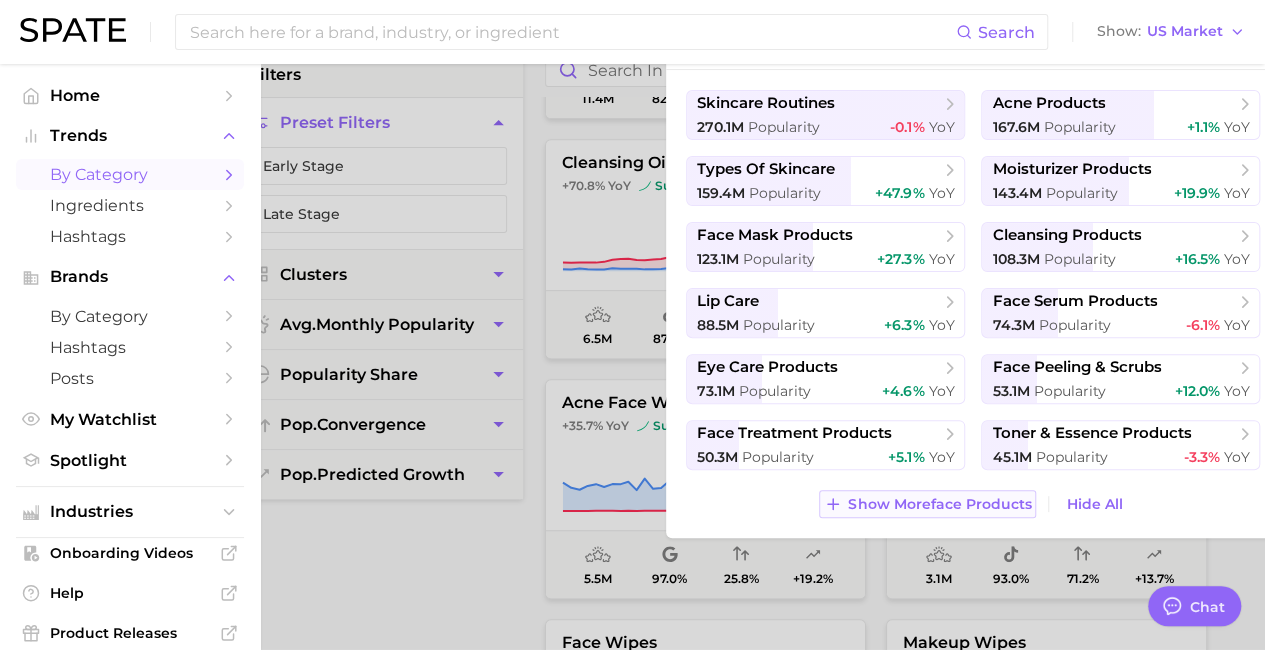 click on "Show More  face products" at bounding box center [939, 504] 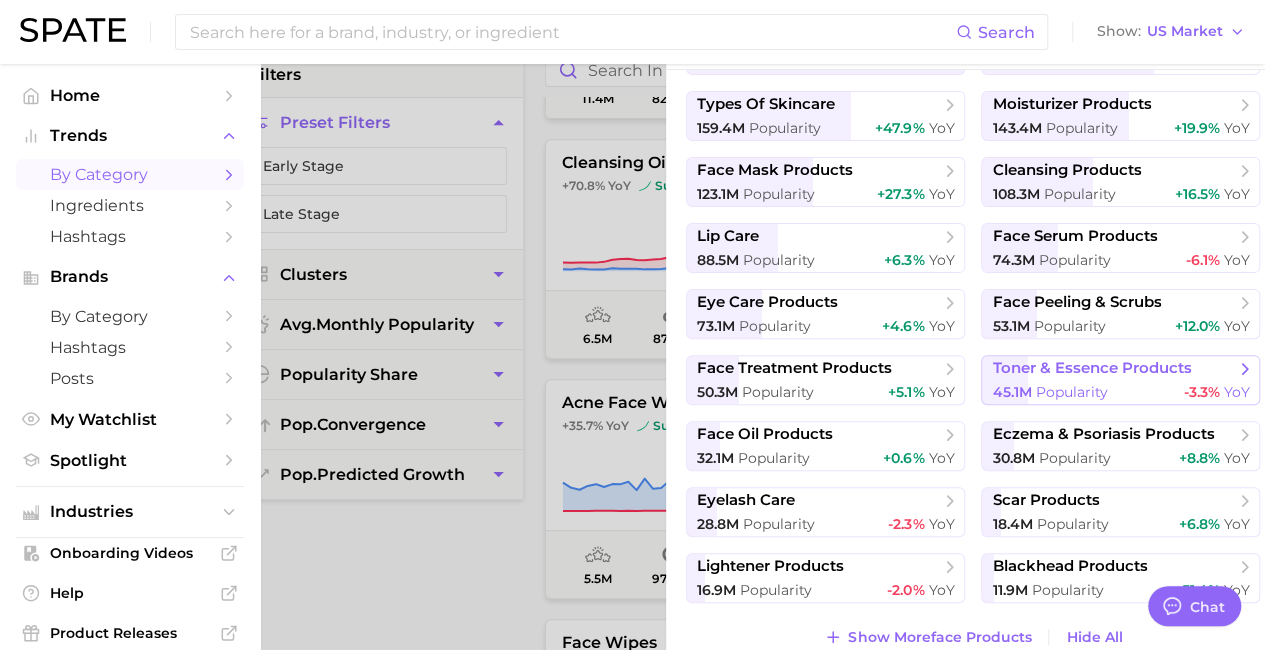 scroll, scrollTop: 72, scrollLeft: 0, axis: vertical 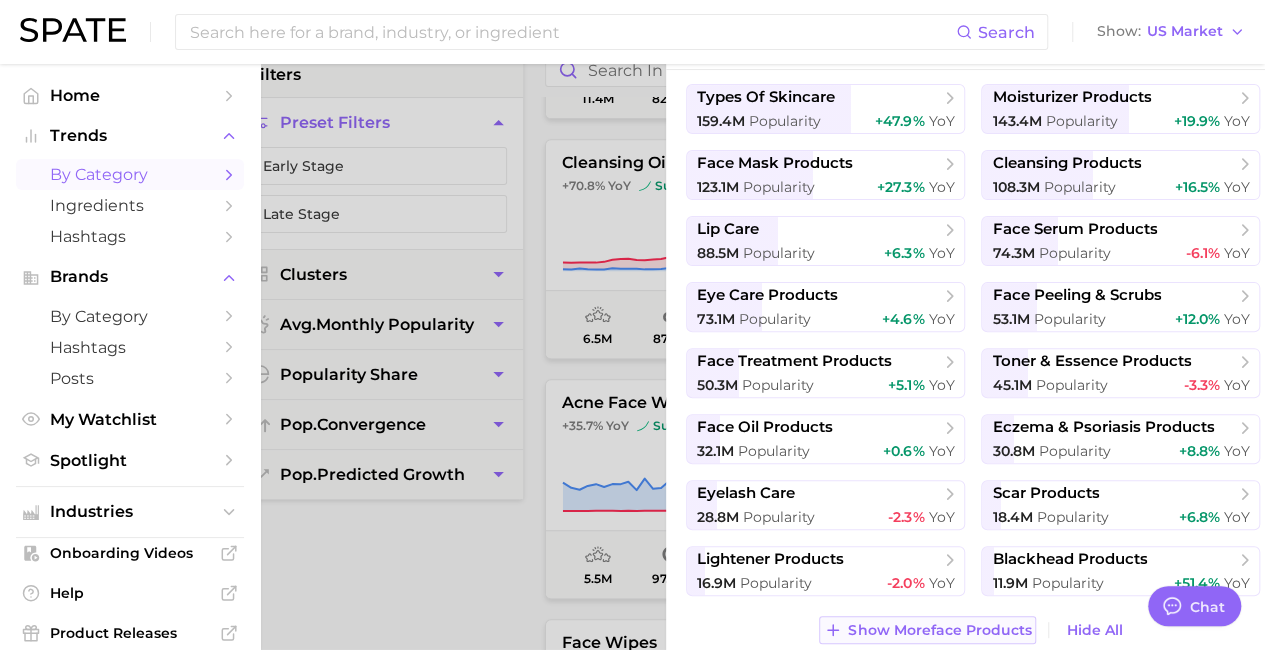 click on "Show More  face products" at bounding box center [939, 630] 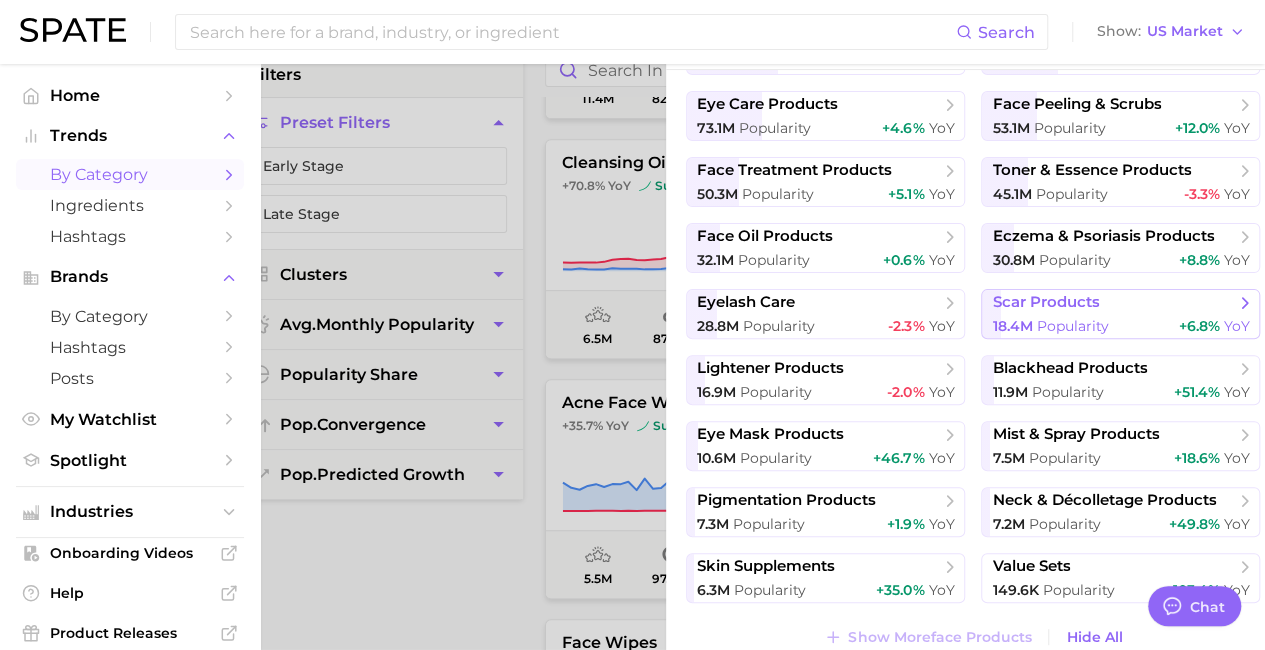 scroll, scrollTop: 270, scrollLeft: 0, axis: vertical 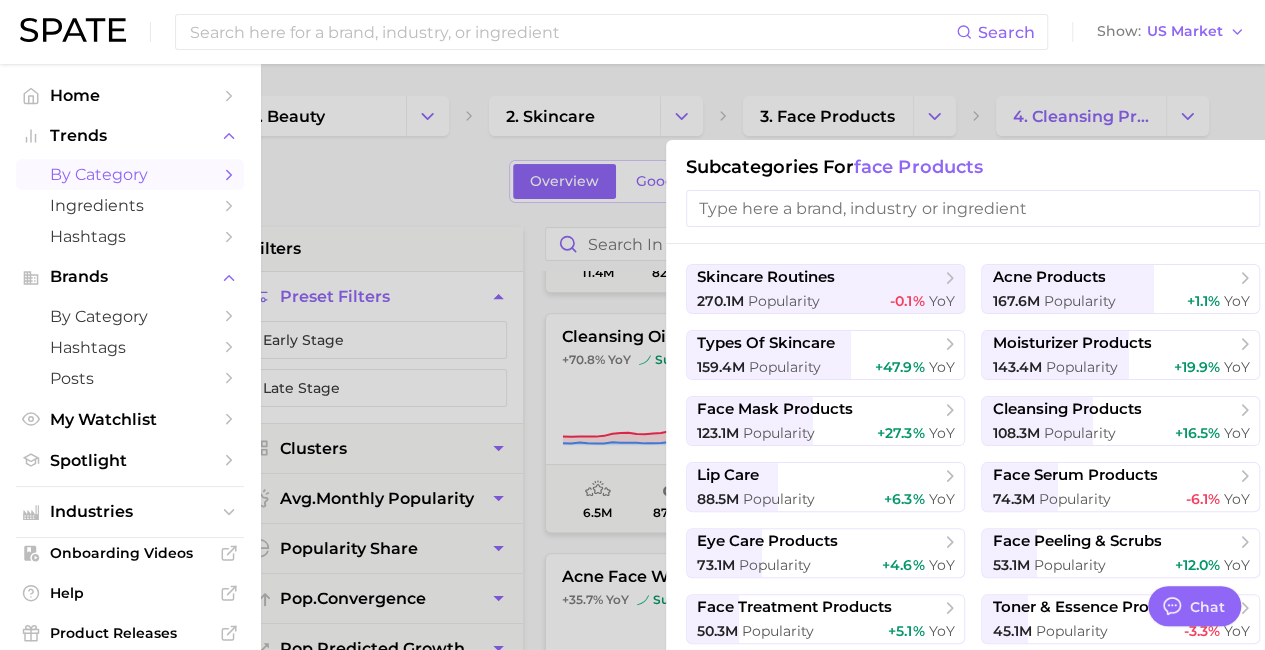 click at bounding box center [973, 208] 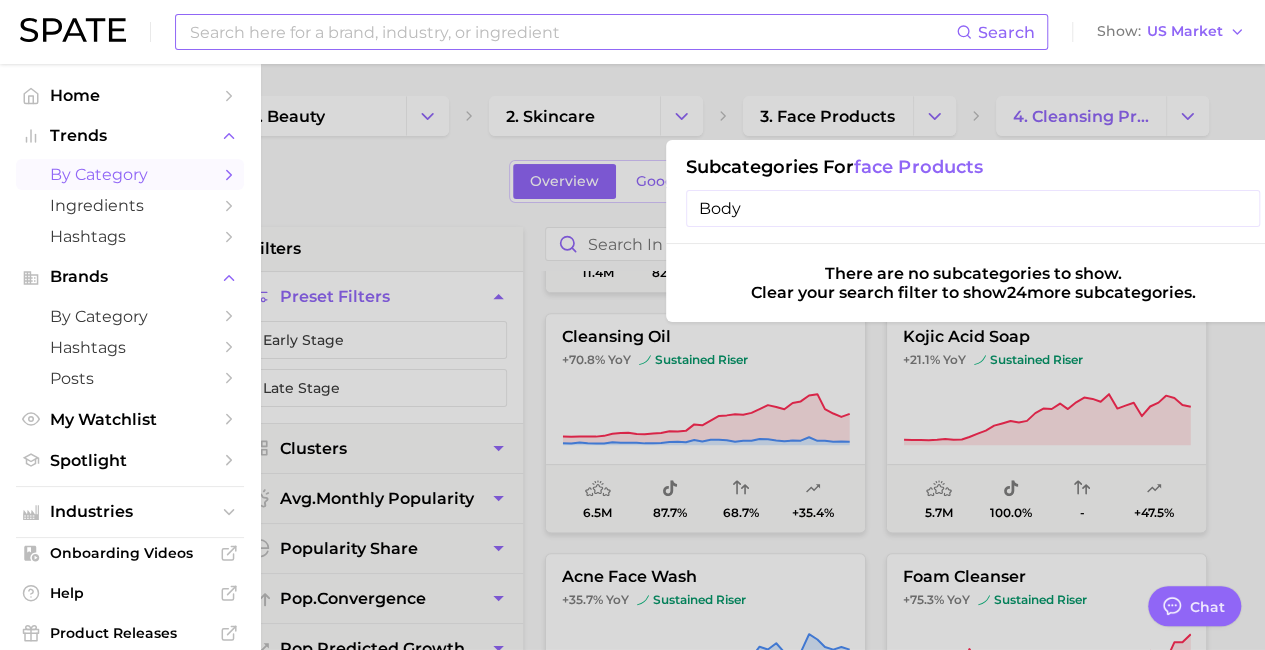 type on "Body" 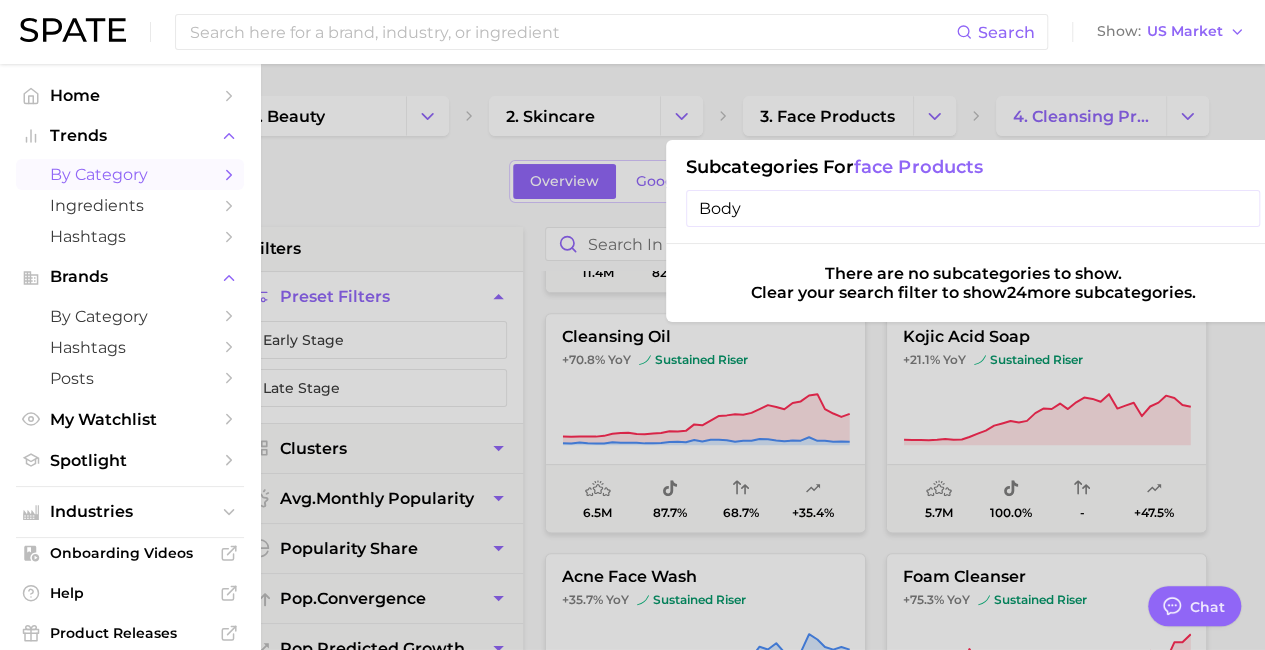 click on "Body" at bounding box center [973, 208] 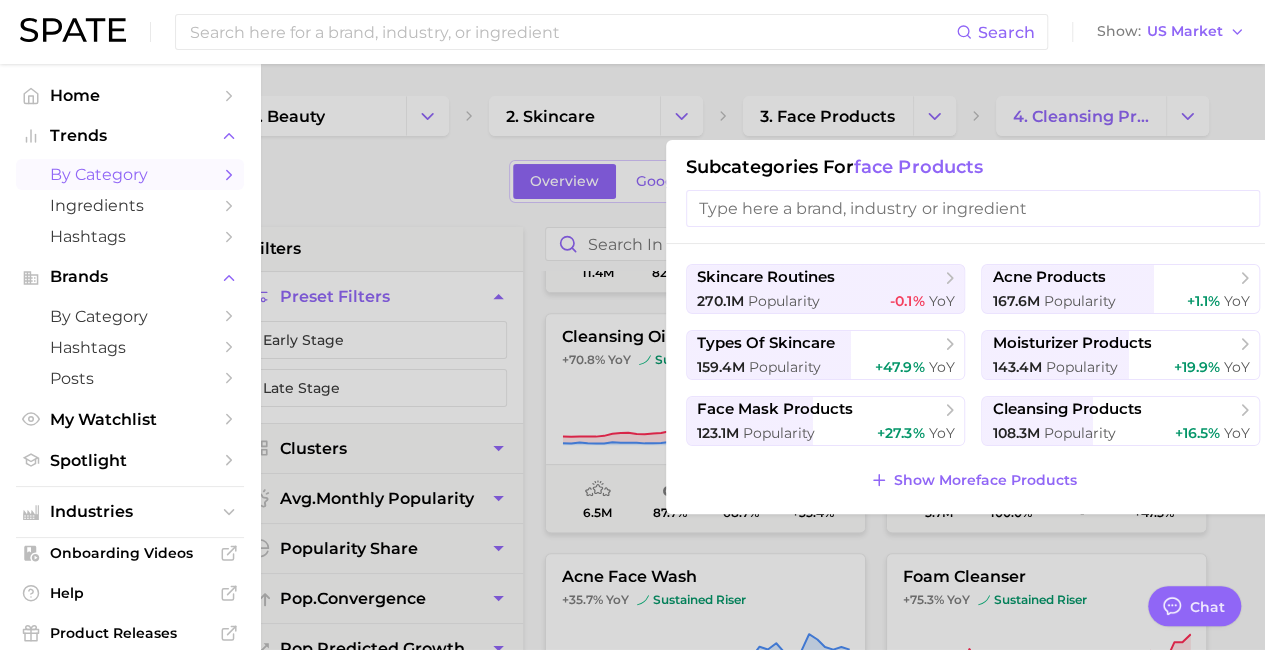 type 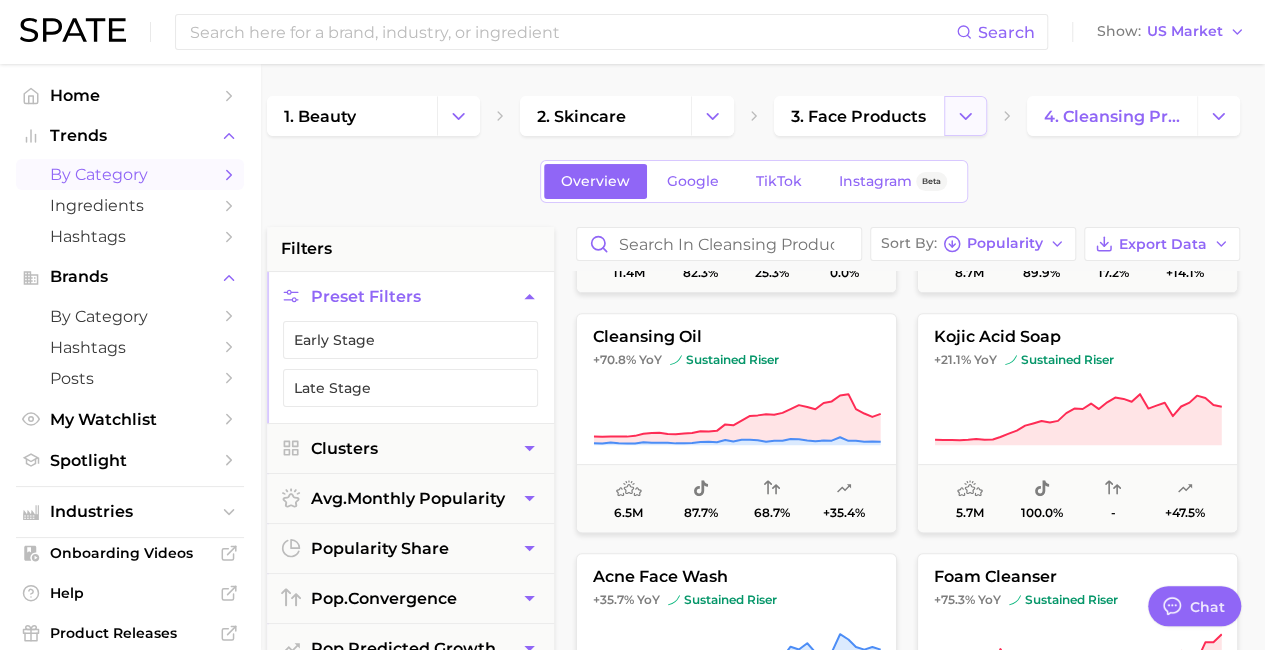 click 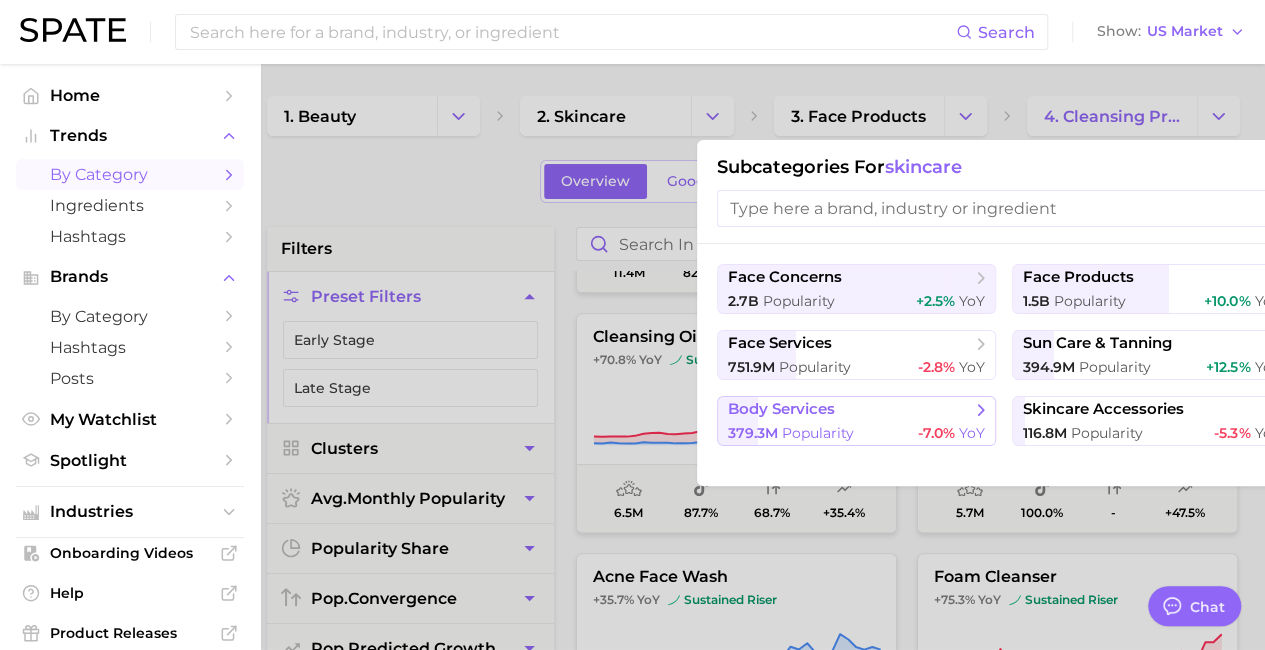 click on "379.3m   Popularity -7.0%   YoY" at bounding box center [856, 433] 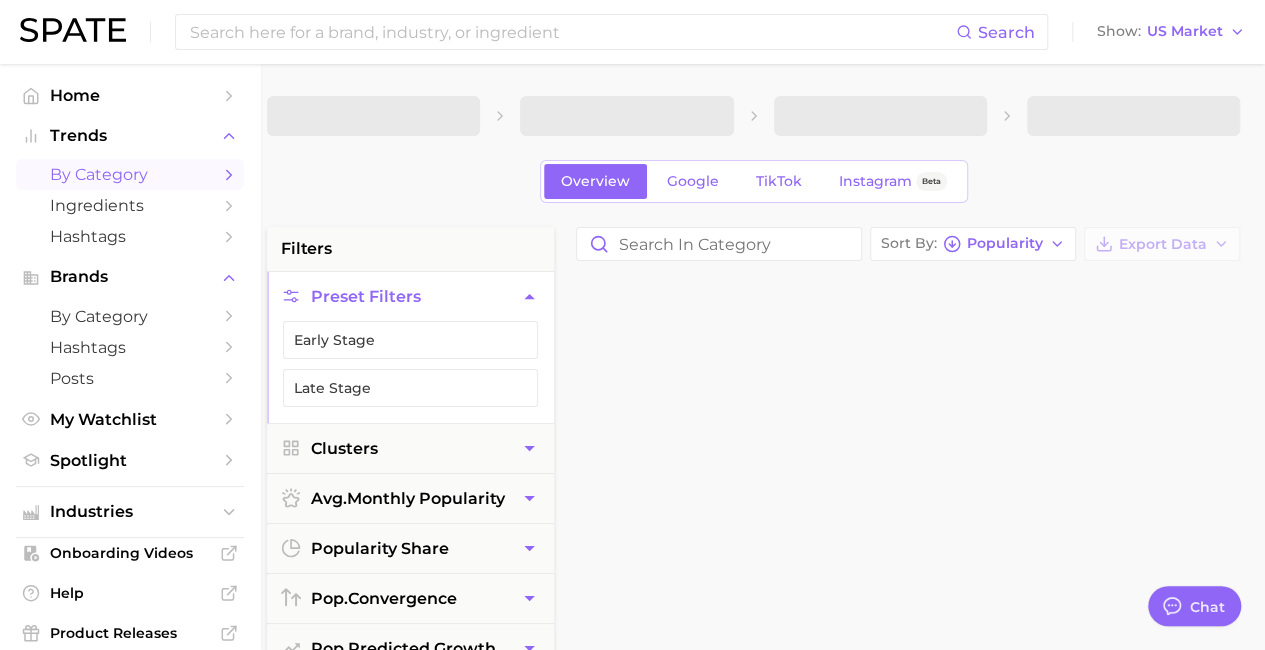 scroll, scrollTop: 0, scrollLeft: 0, axis: both 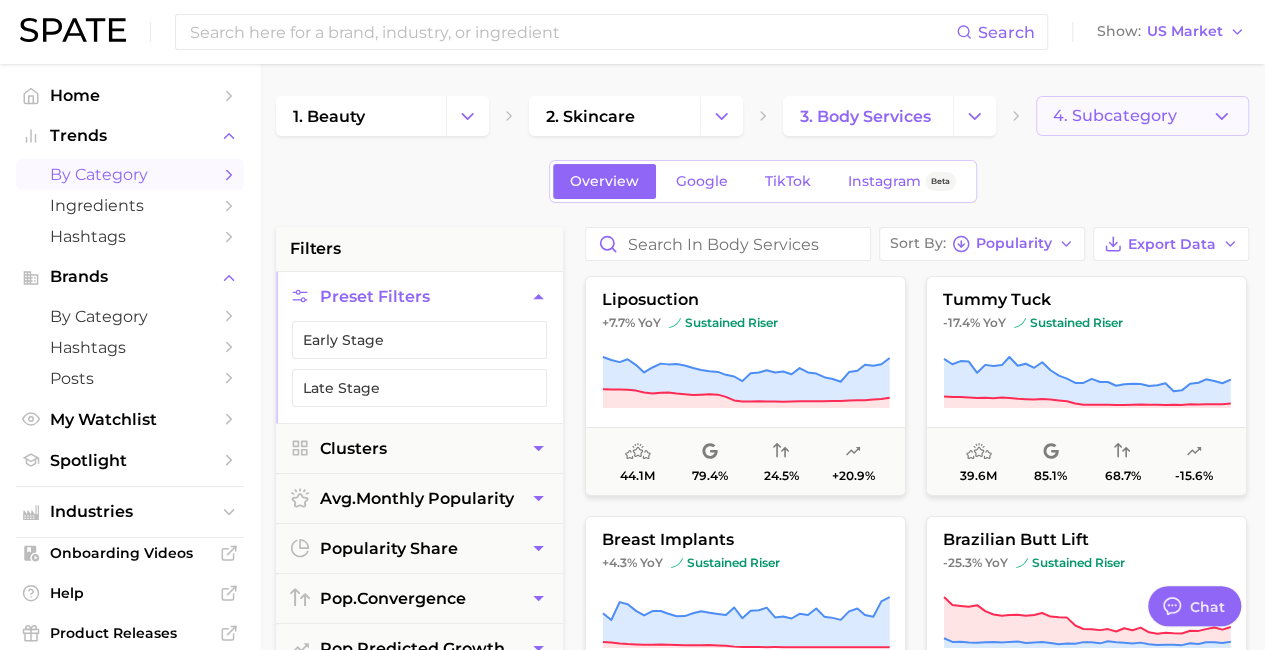 click on "4. Subcategory" at bounding box center [1142, 116] 